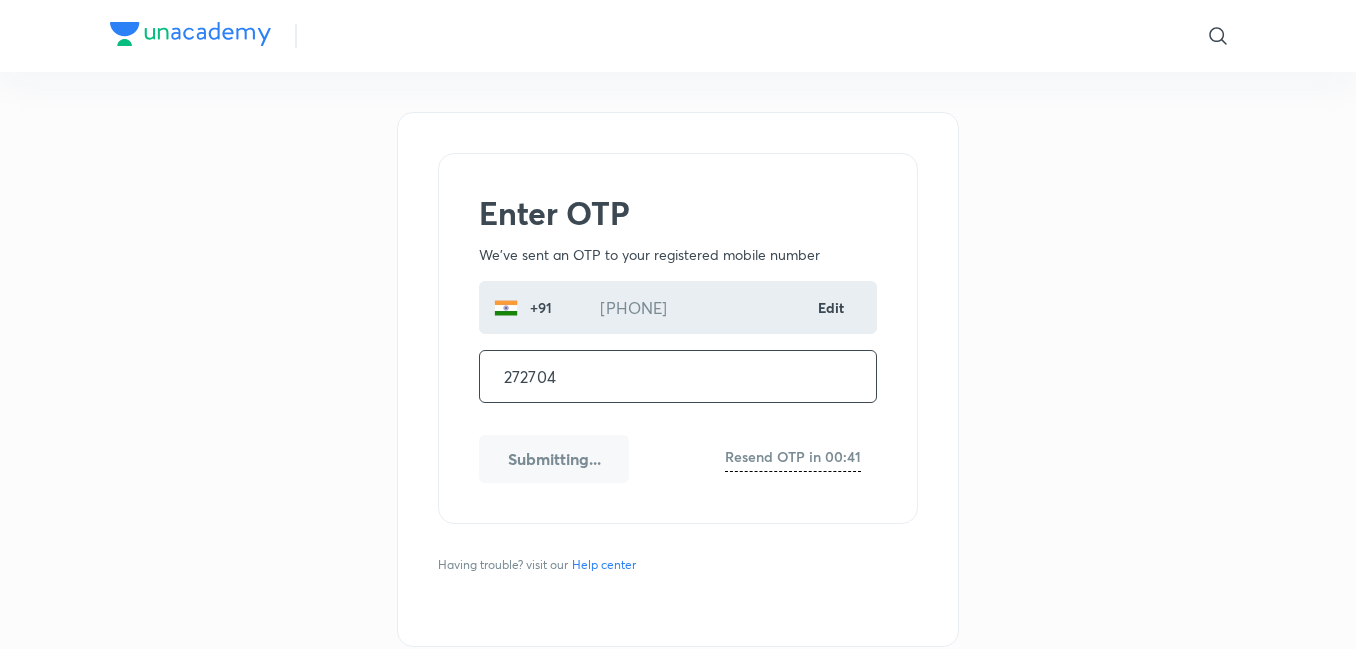 scroll, scrollTop: 0, scrollLeft: 0, axis: both 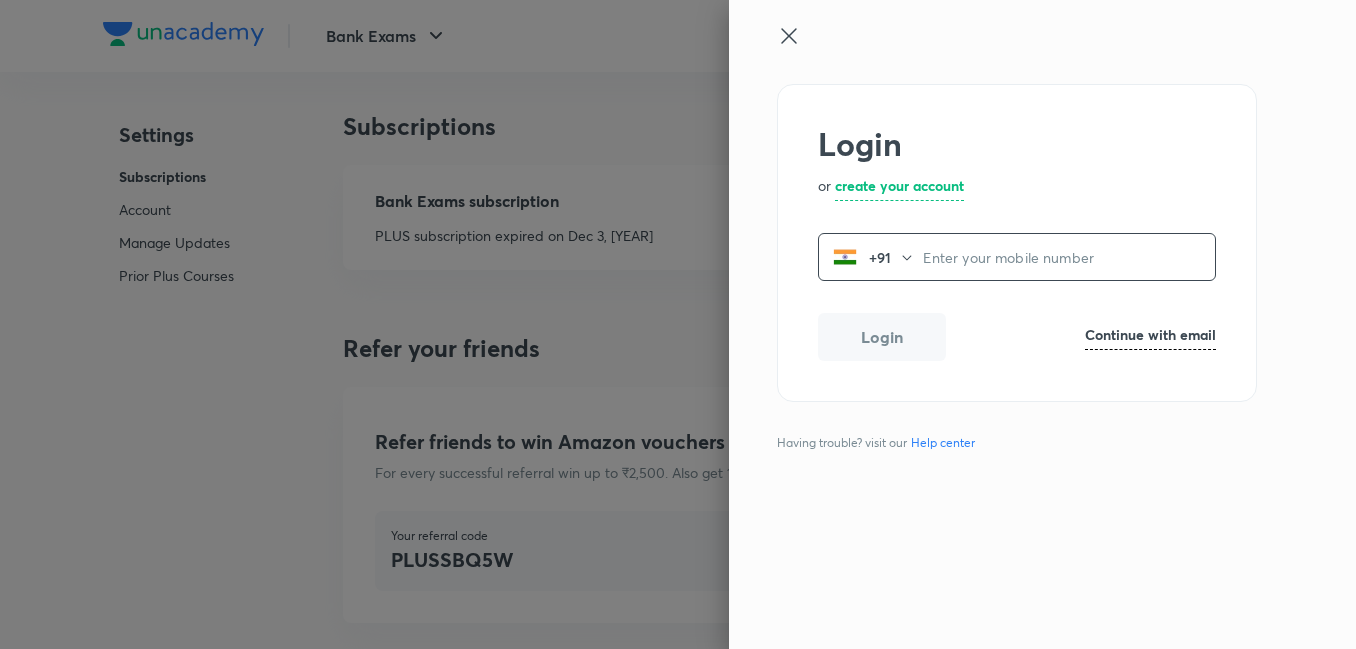 click at bounding box center [678, 324] 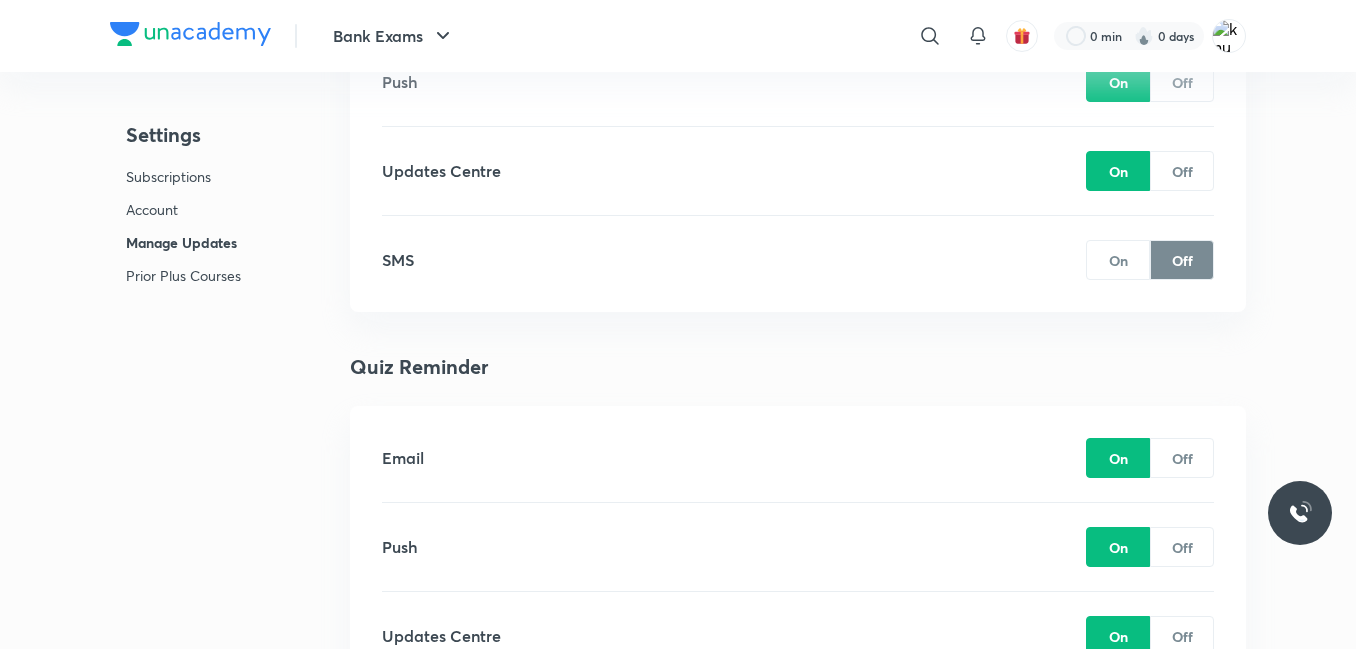scroll, scrollTop: 1800, scrollLeft: 0, axis: vertical 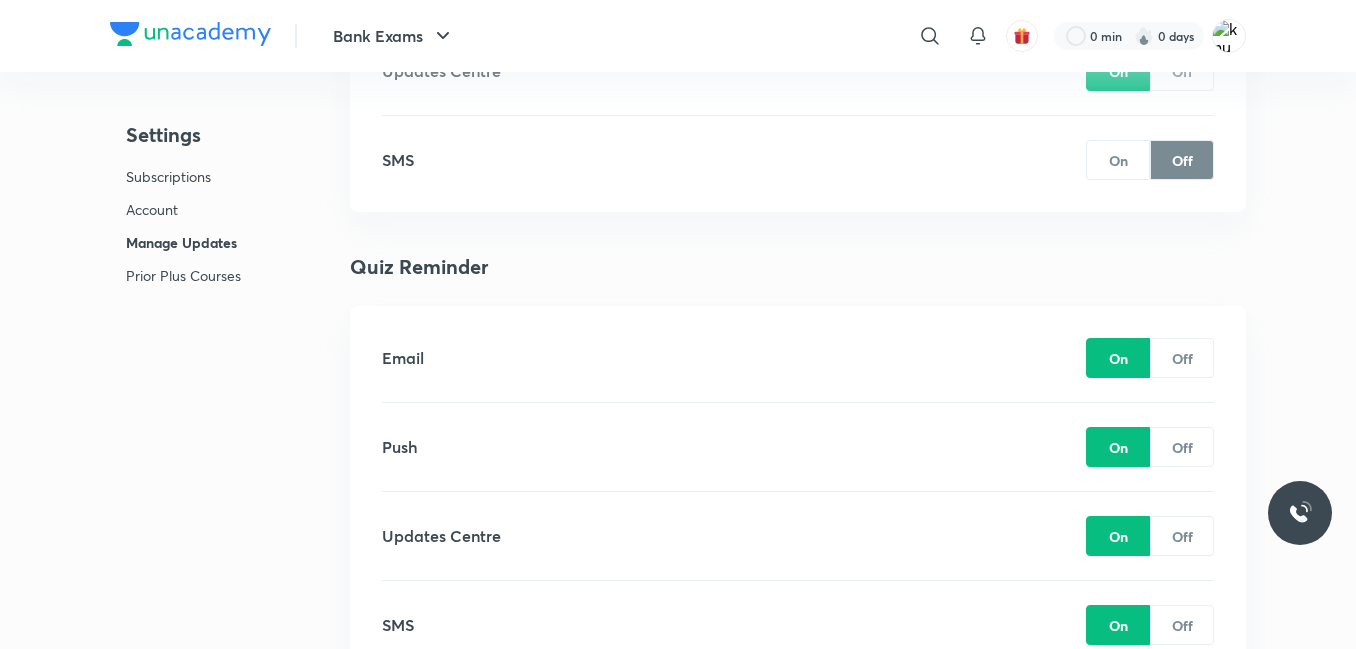 click on "Quiz Reminder" at bounding box center (798, 267) 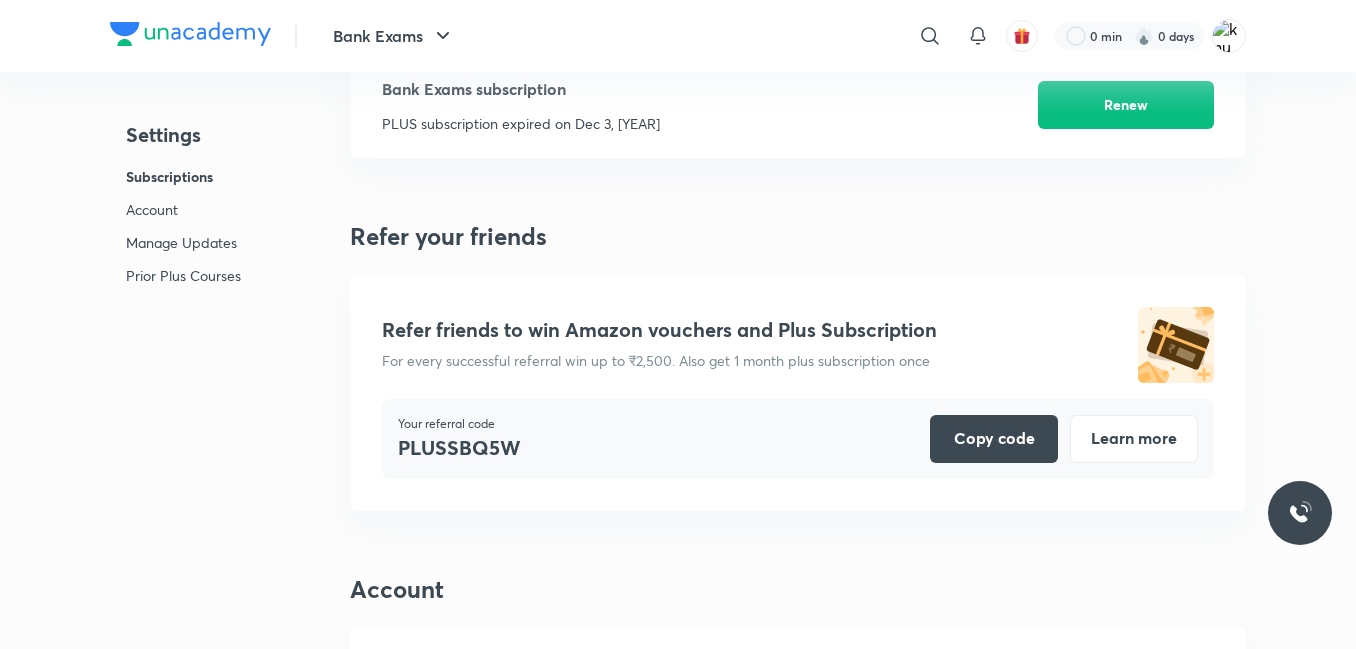 scroll, scrollTop: 0, scrollLeft: 0, axis: both 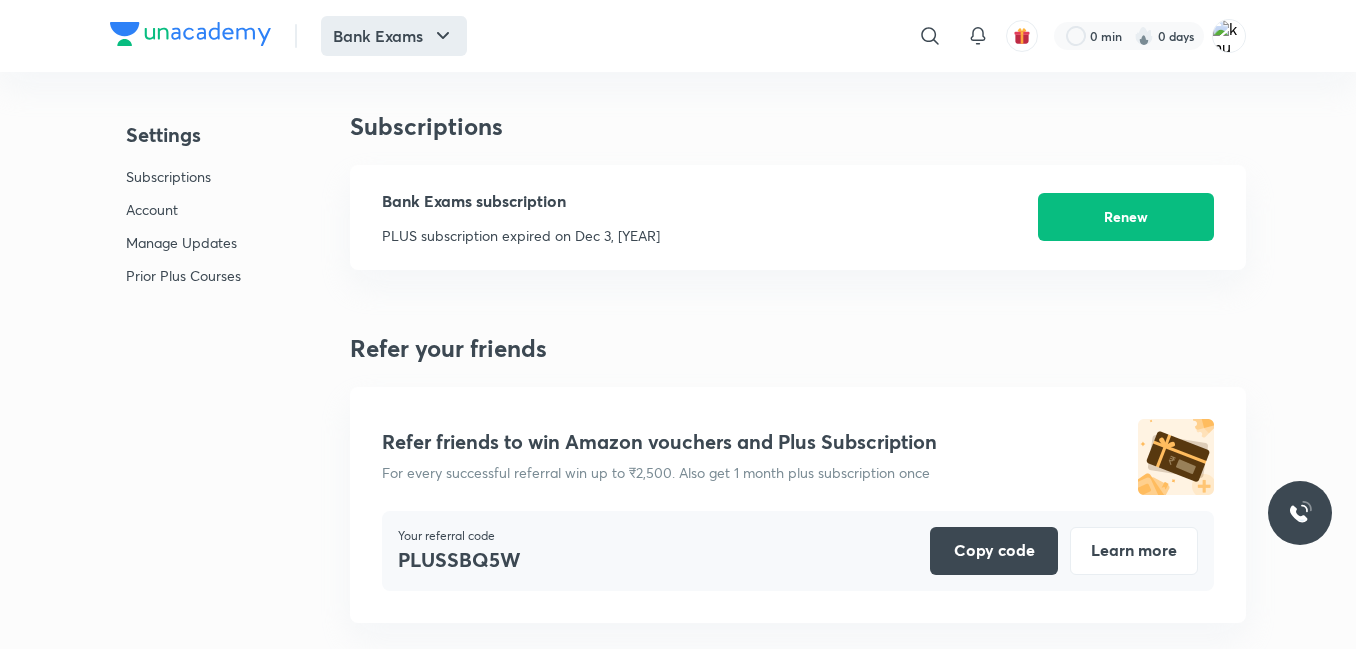click on "Bank Exams" at bounding box center (394, 36) 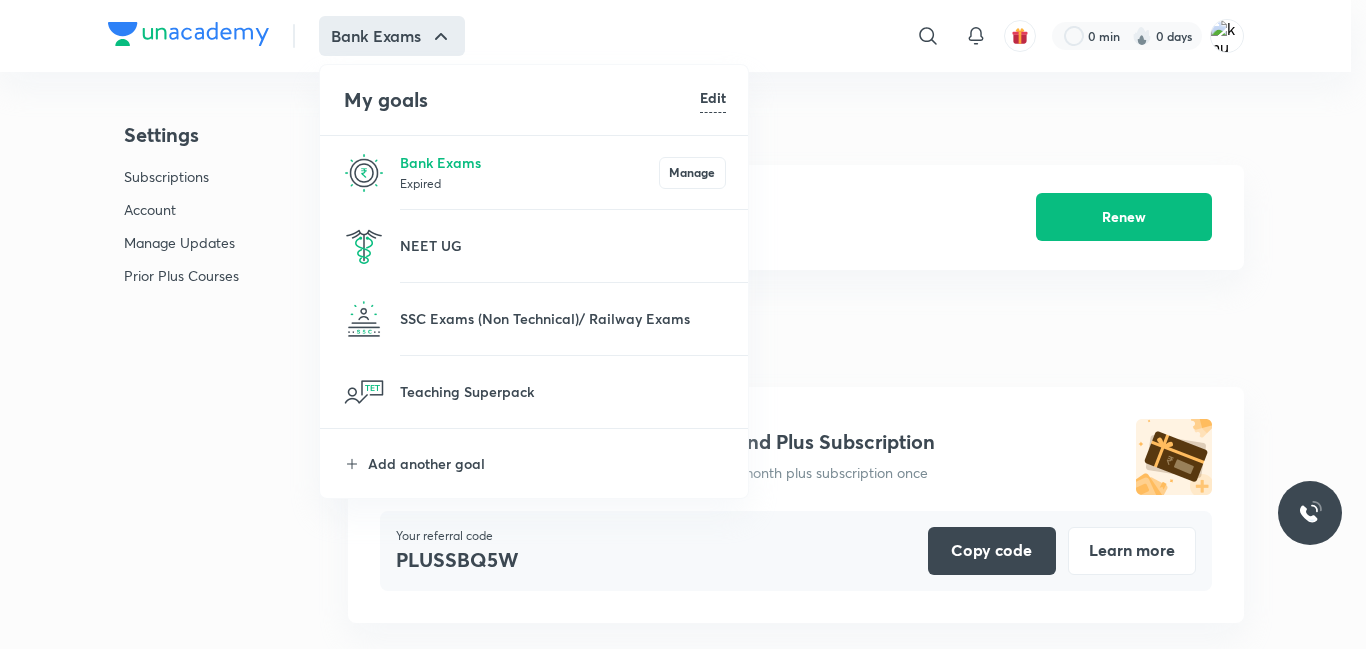 click on "Expired" at bounding box center [529, 183] 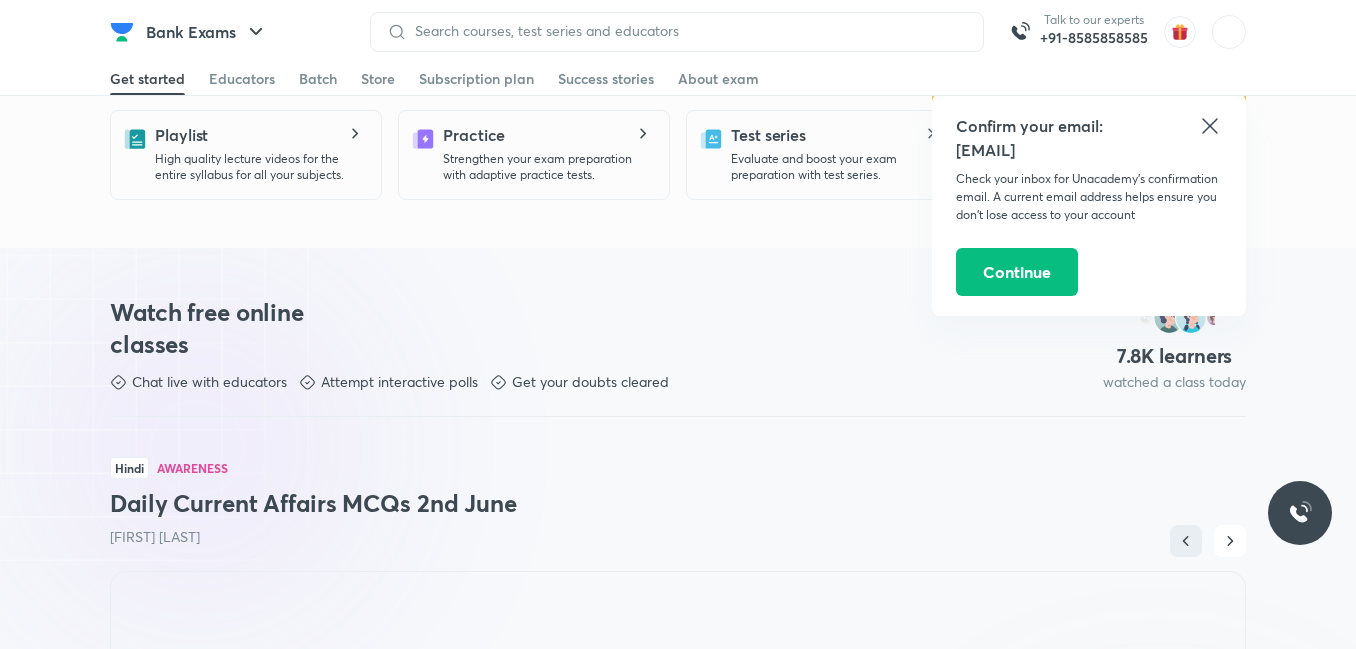 scroll, scrollTop: 700, scrollLeft: 0, axis: vertical 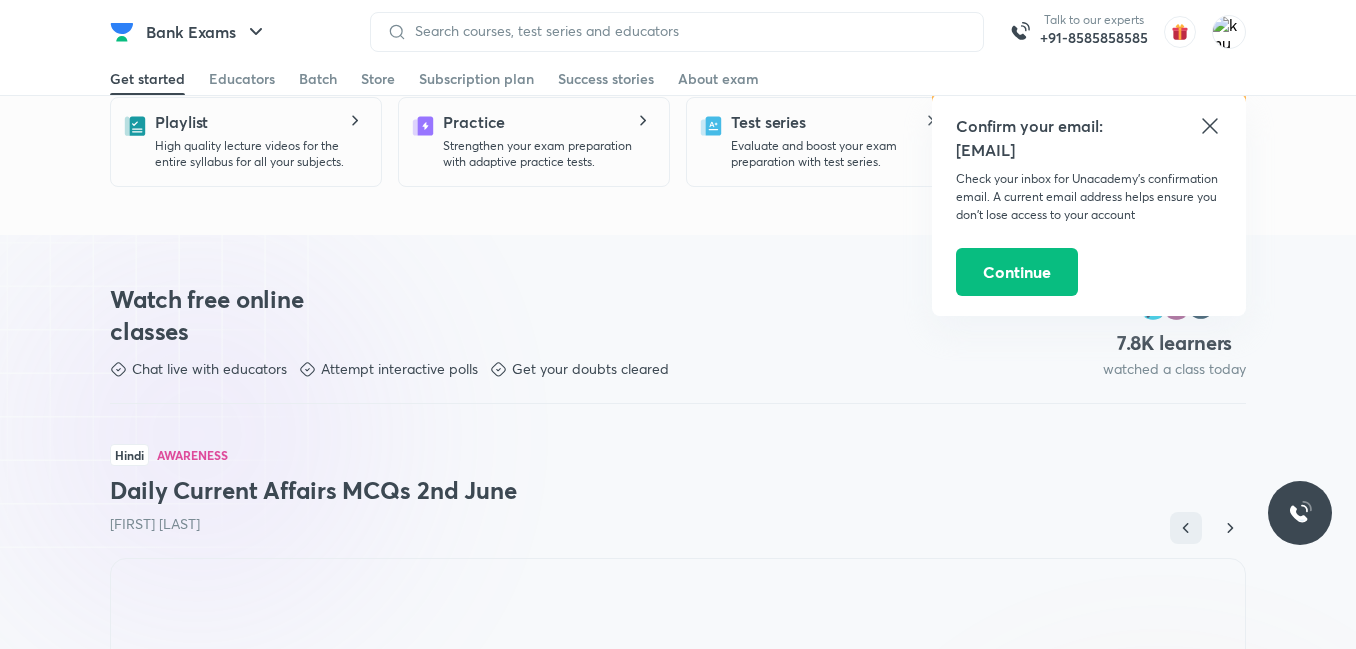 click 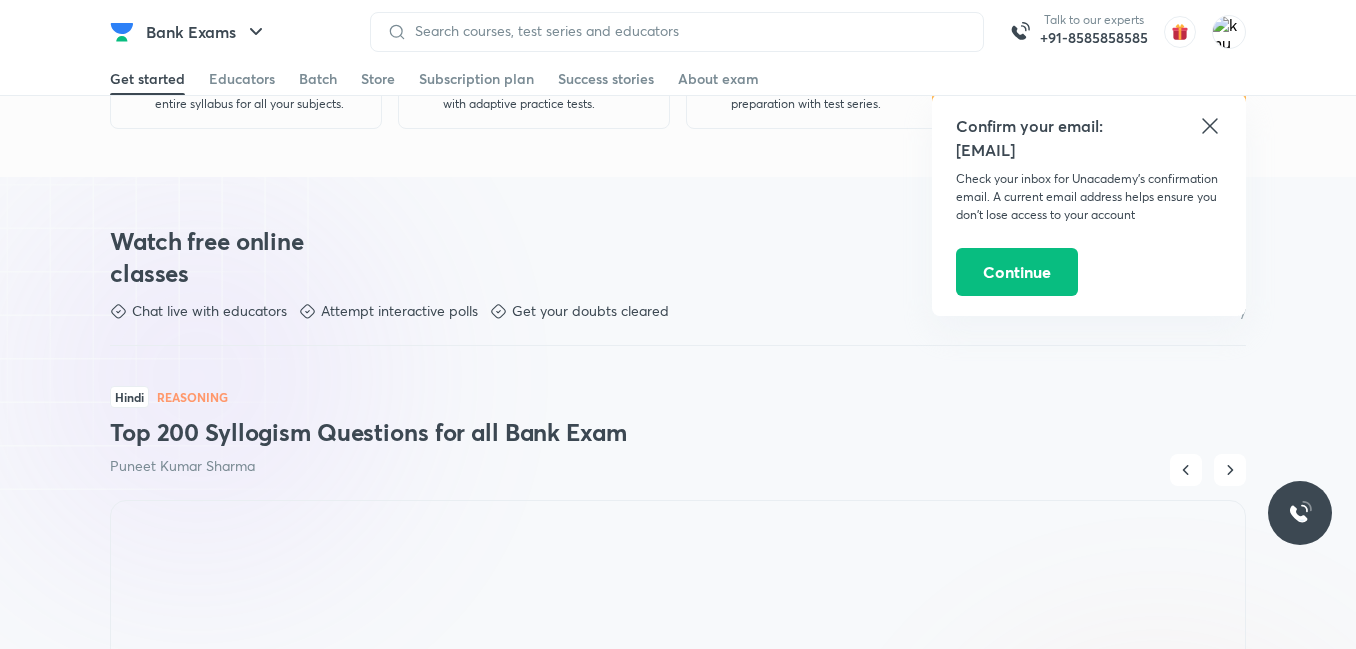 scroll, scrollTop: 700, scrollLeft: 0, axis: vertical 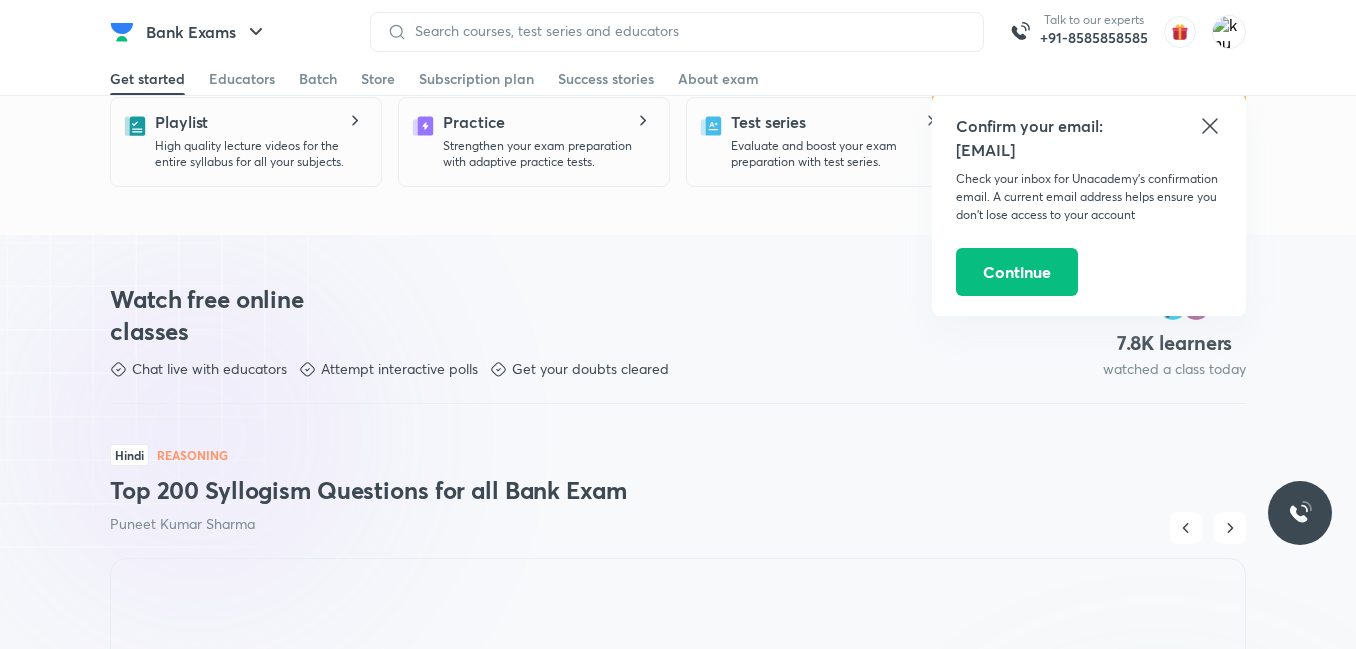 click 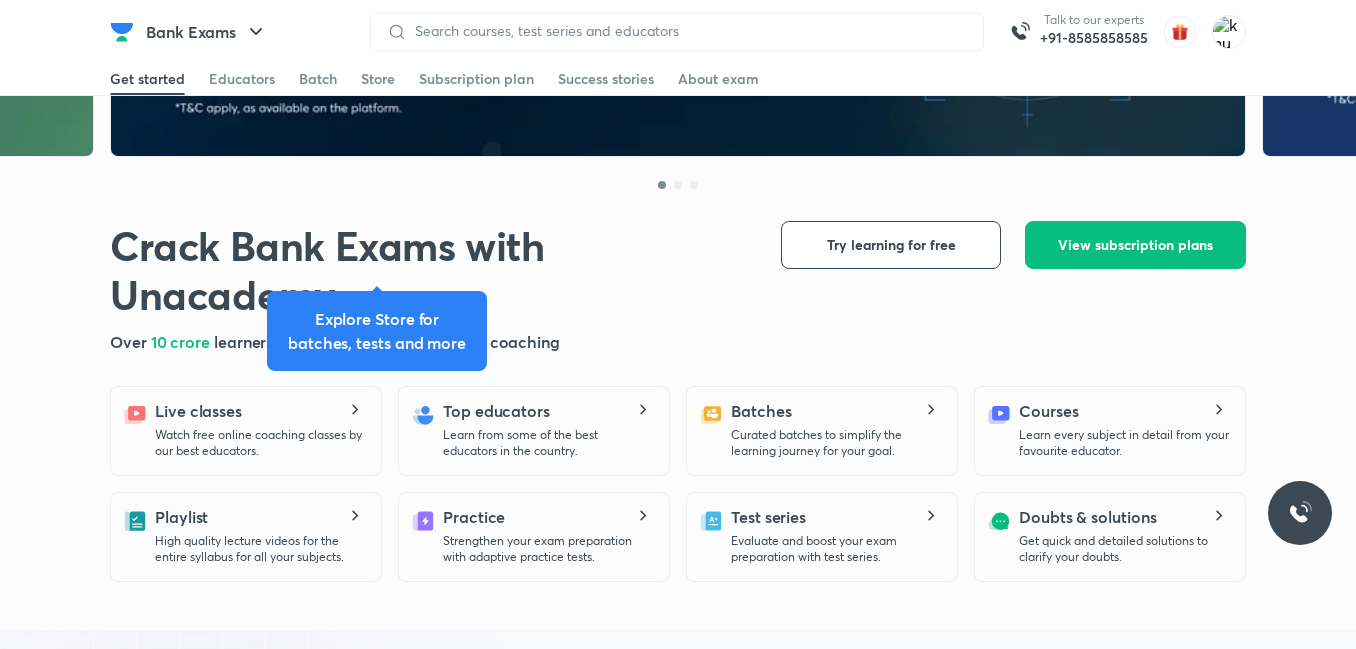 scroll, scrollTop: 300, scrollLeft: 0, axis: vertical 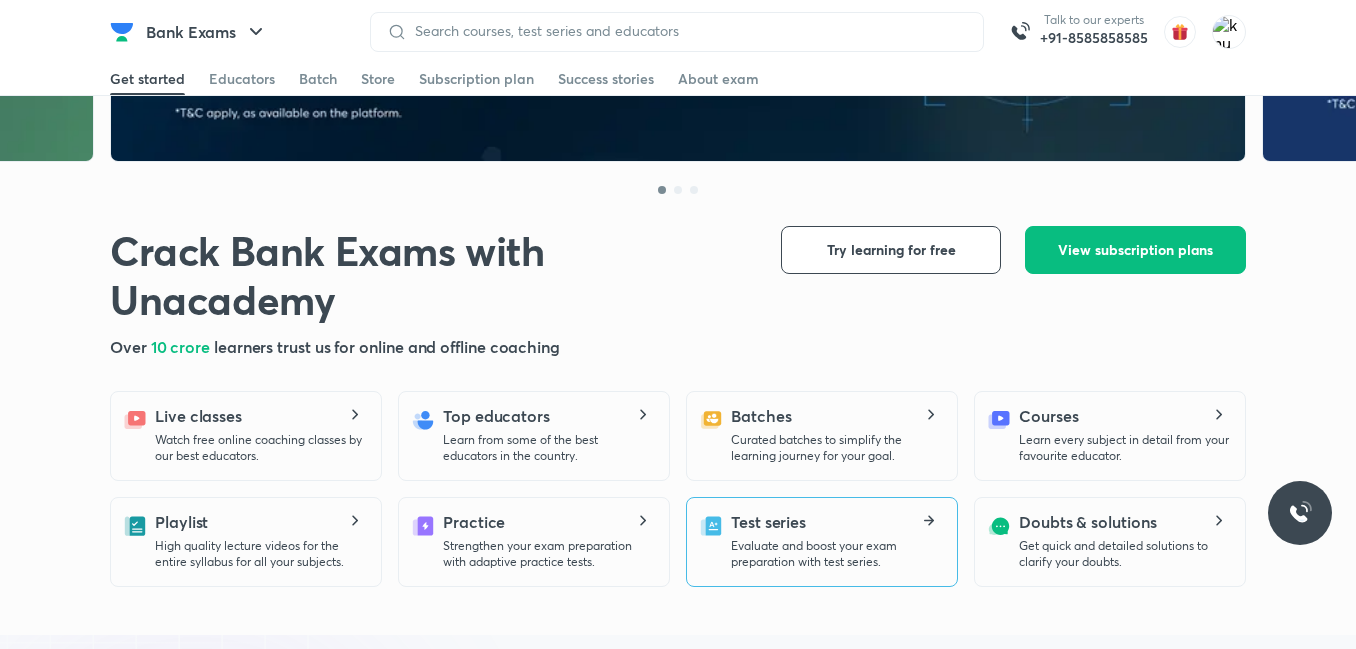 click on "Evaluate and boost your exam preparation with test series." at bounding box center (836, 554) 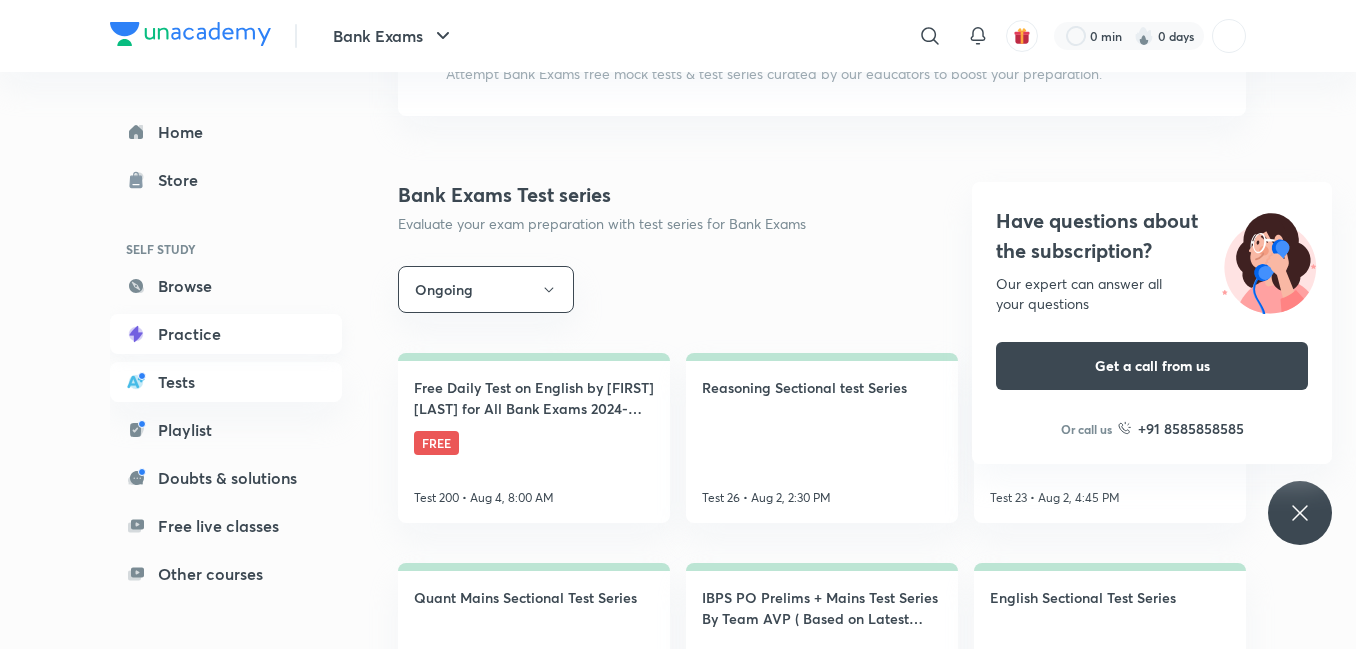 scroll, scrollTop: 0, scrollLeft: 0, axis: both 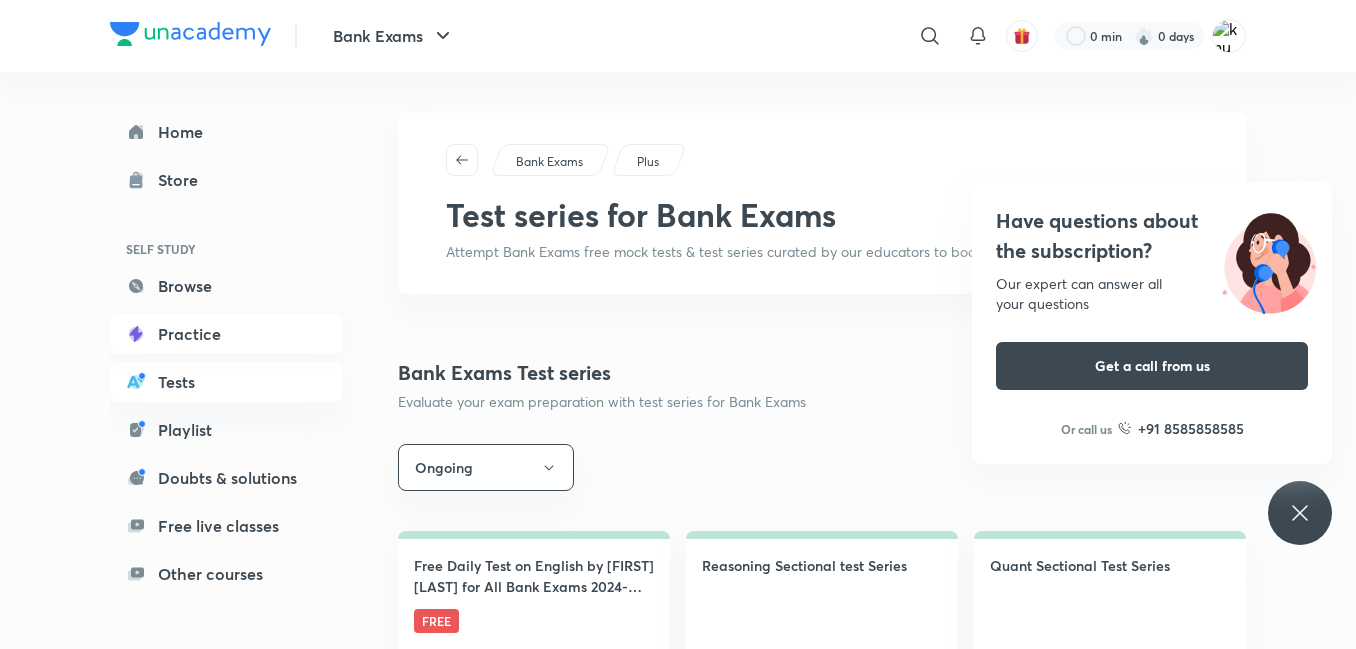 click on "Practice" at bounding box center [226, 334] 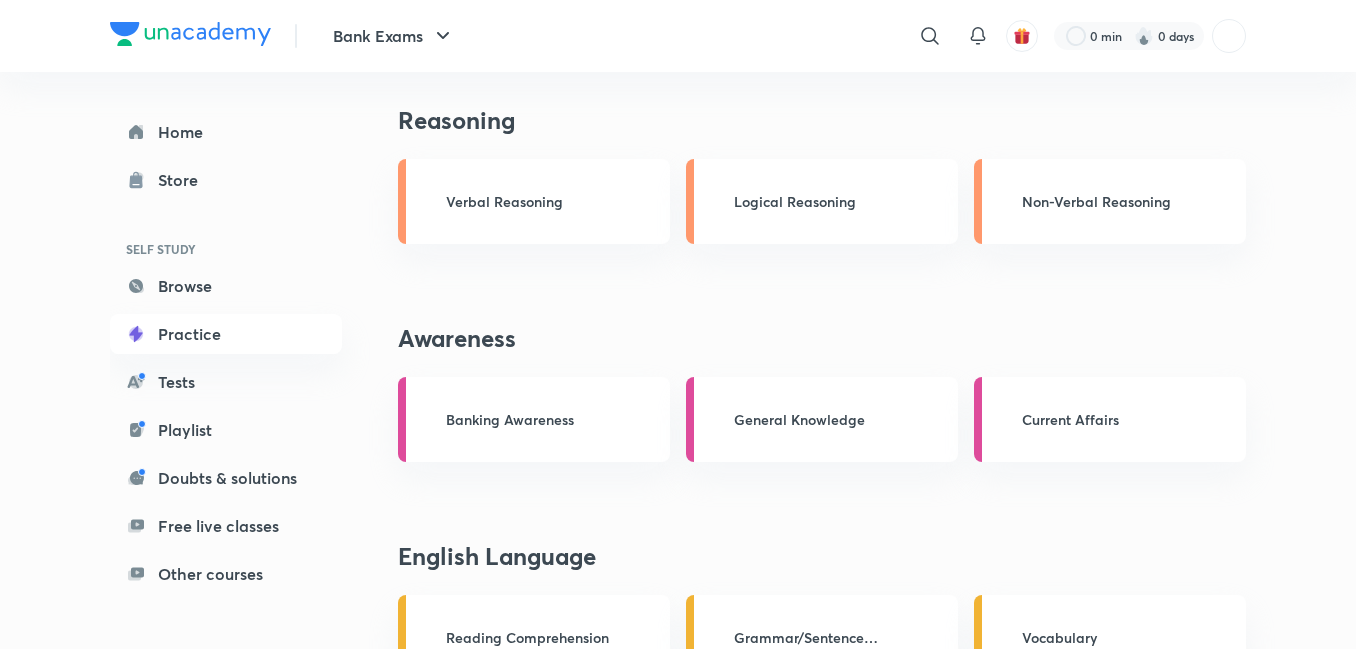 scroll, scrollTop: 700, scrollLeft: 0, axis: vertical 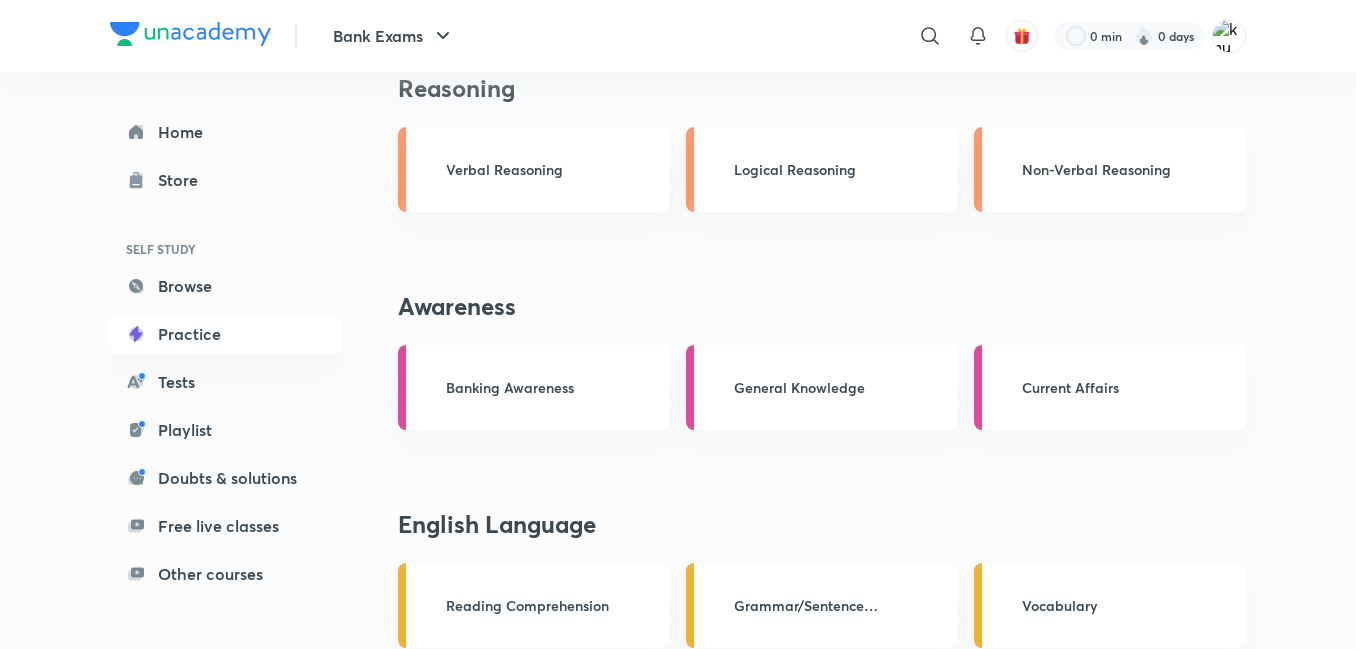 click on "Current Affairs" at bounding box center (1118, 387) 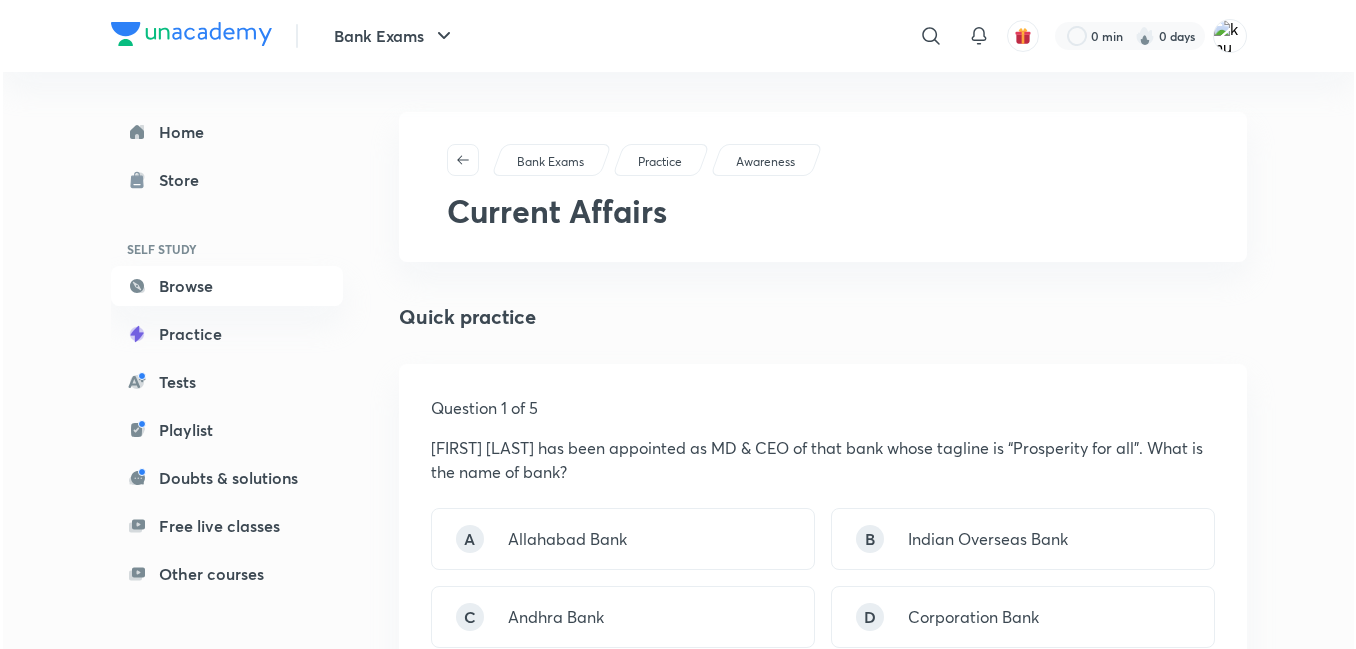 scroll, scrollTop: 200, scrollLeft: 0, axis: vertical 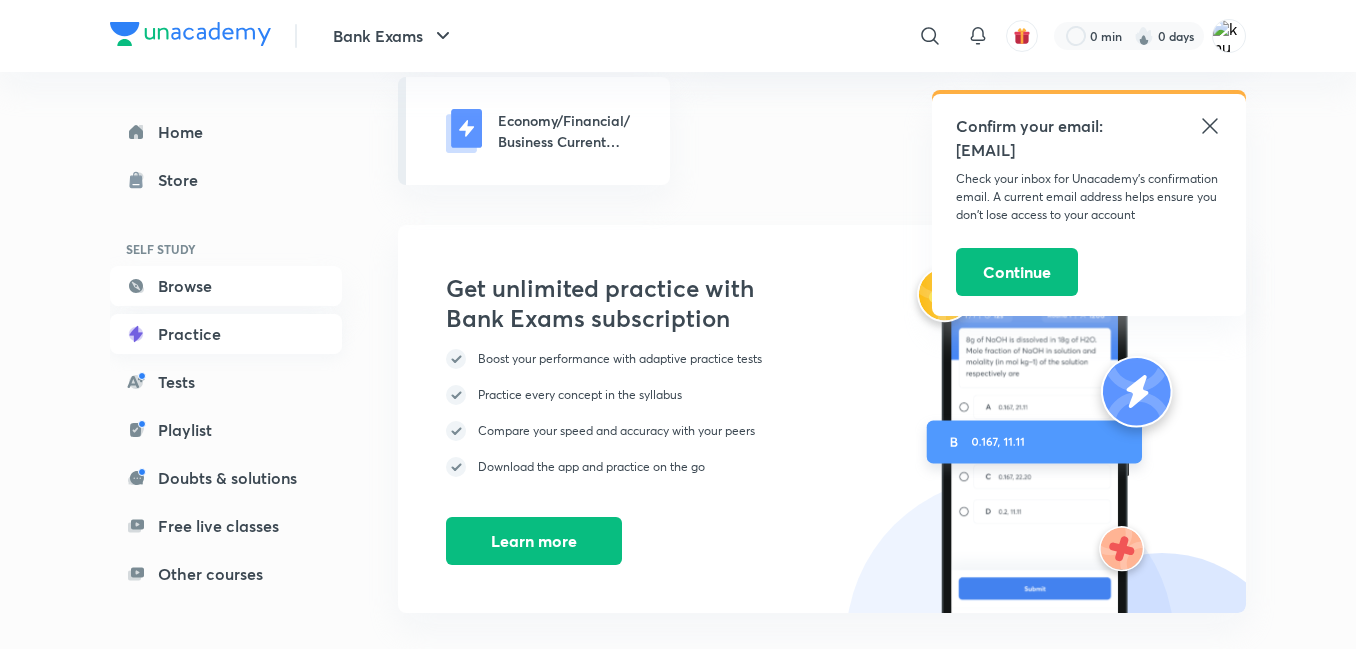 click on "Practice" at bounding box center (226, 334) 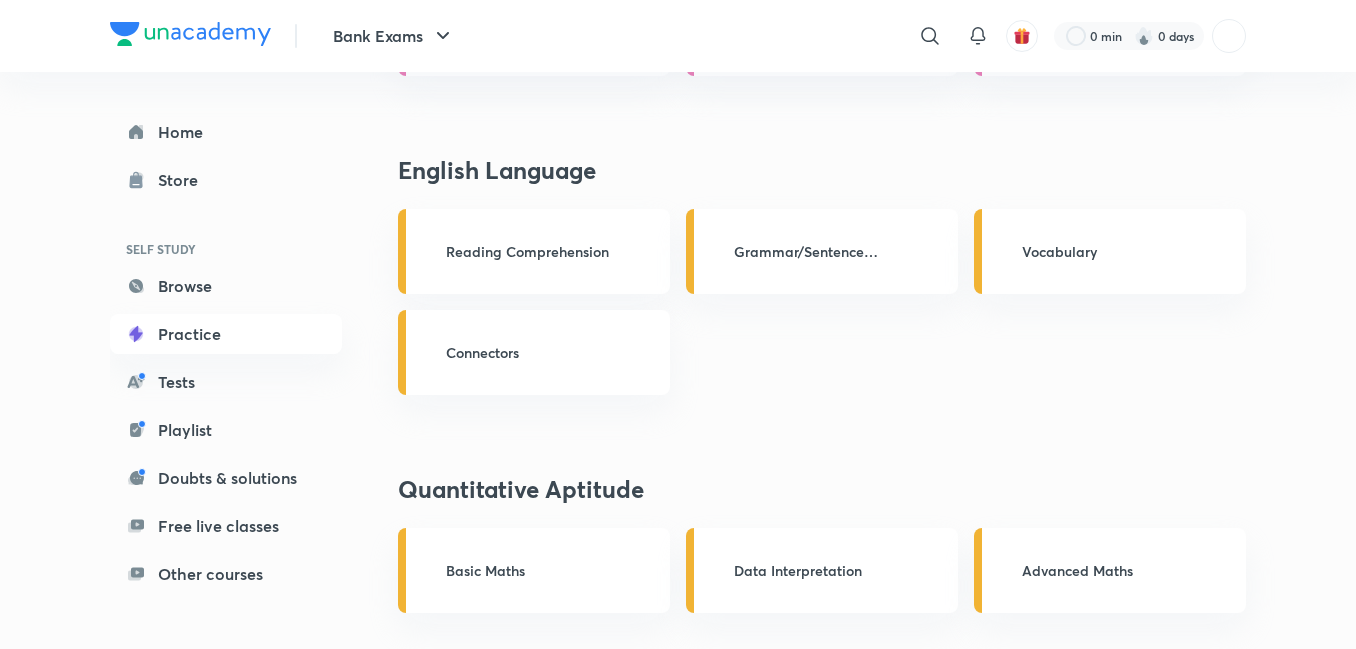 scroll, scrollTop: 0, scrollLeft: 0, axis: both 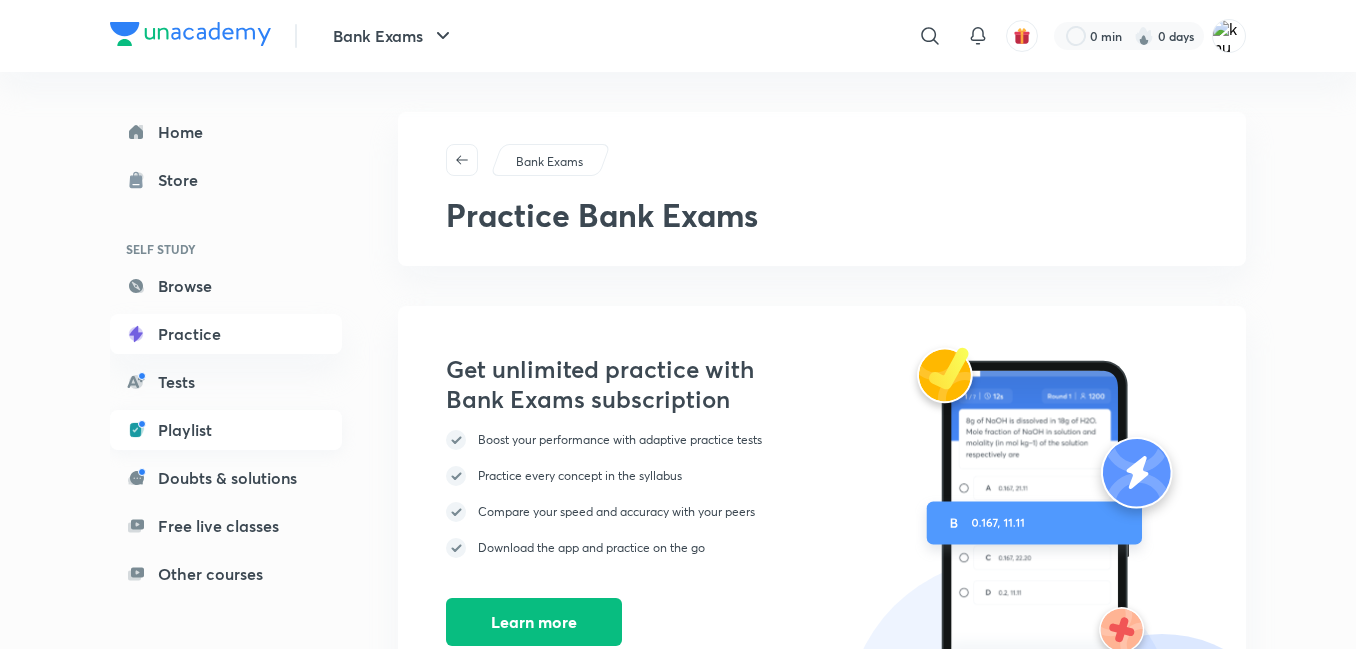 click on "Playlist" at bounding box center [226, 430] 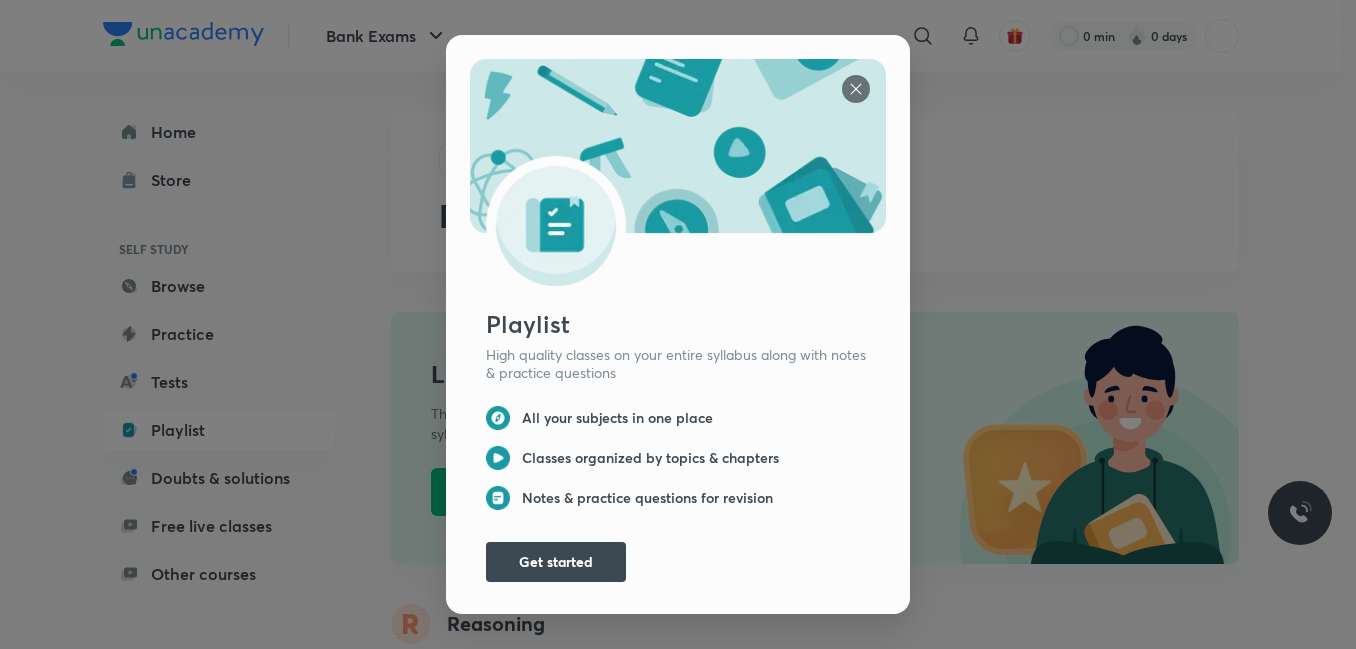 scroll, scrollTop: 0, scrollLeft: 0, axis: both 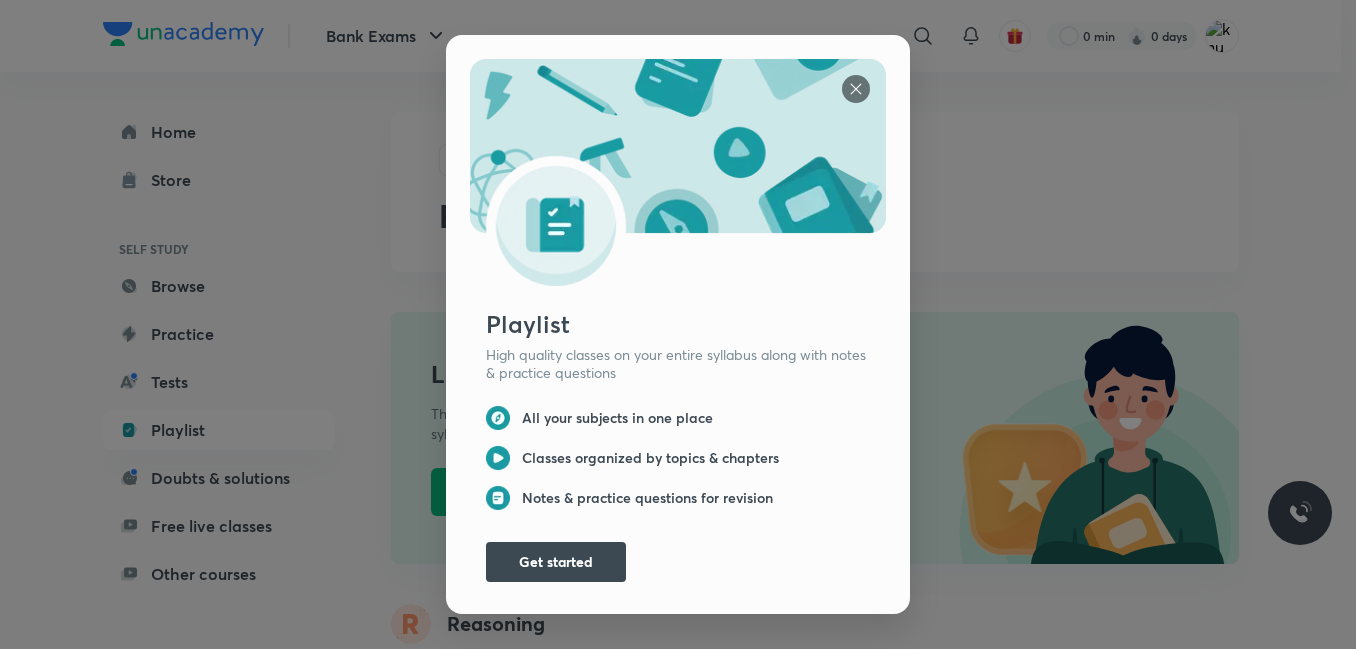 click at bounding box center [856, 89] 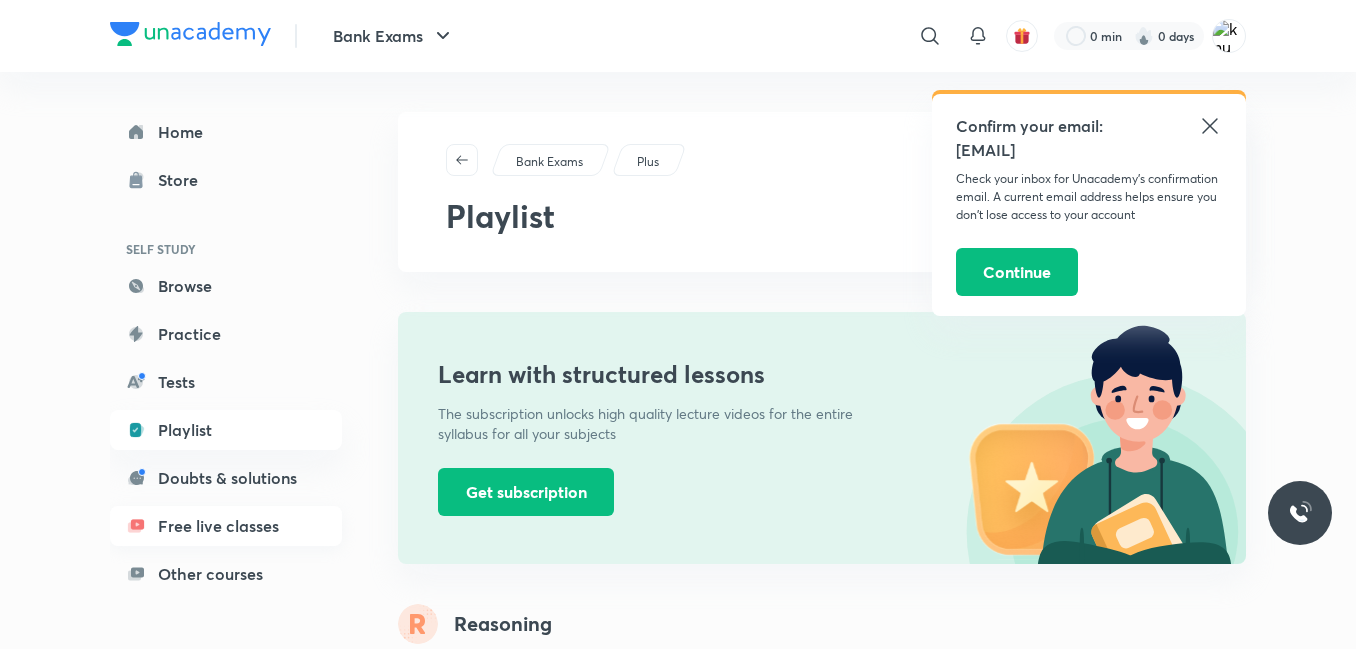 click on "Free live classes" at bounding box center [226, 526] 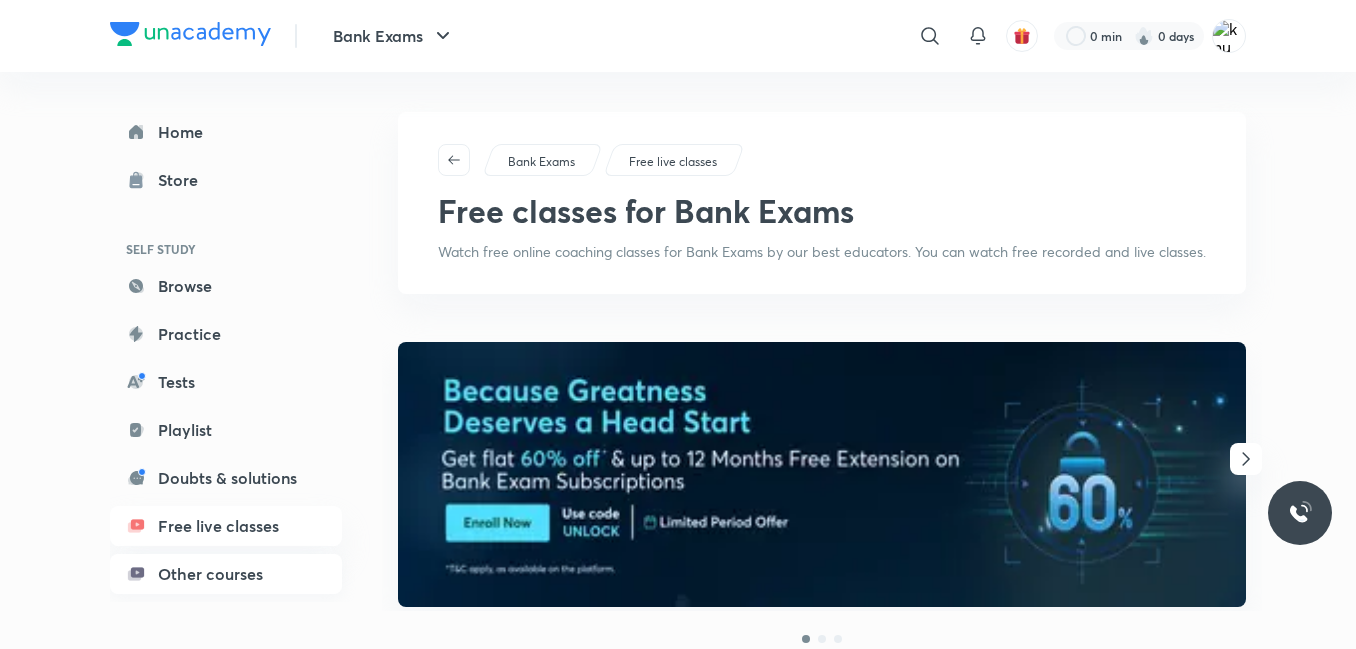 click on "Other courses" at bounding box center [226, 574] 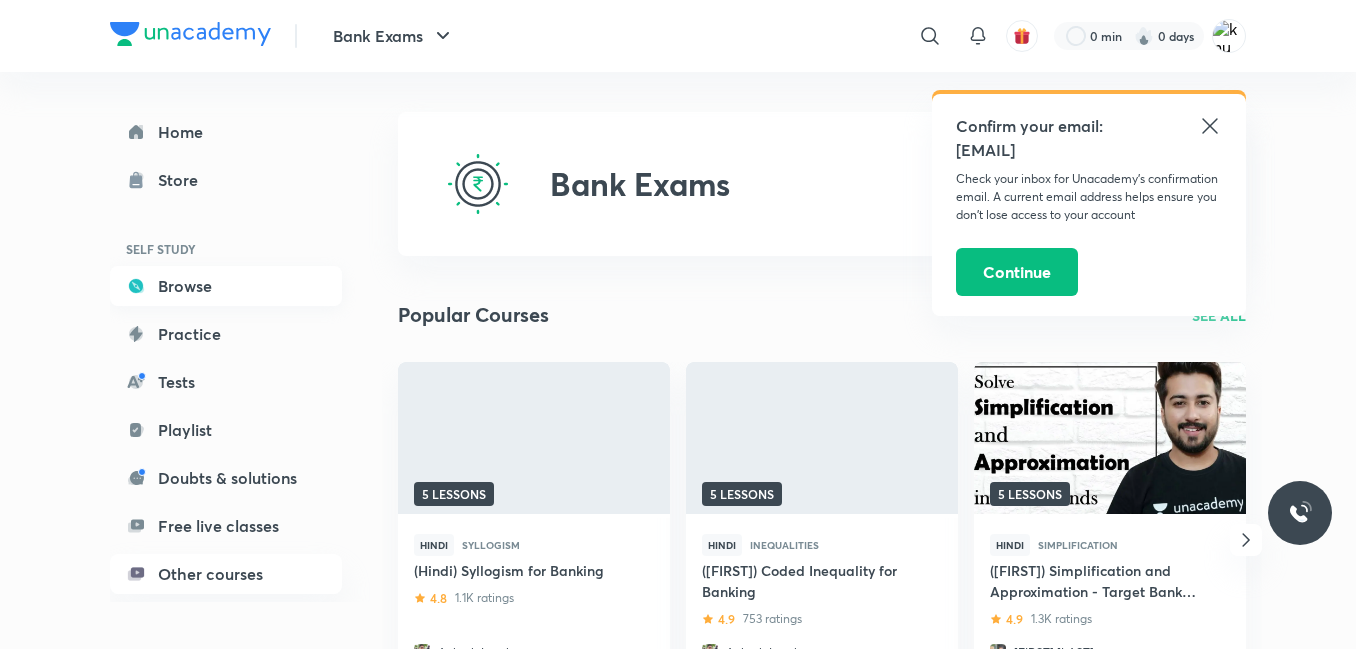 click on "Browse" at bounding box center (226, 286) 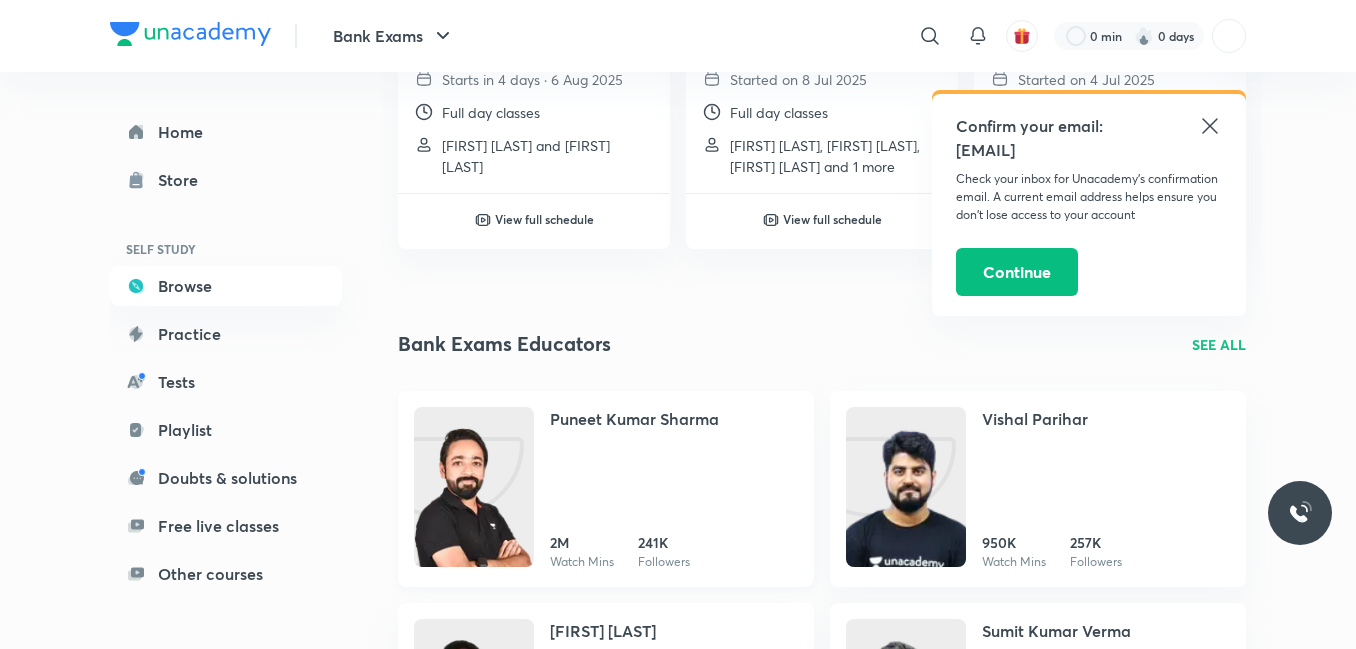 scroll, scrollTop: 1200, scrollLeft: 0, axis: vertical 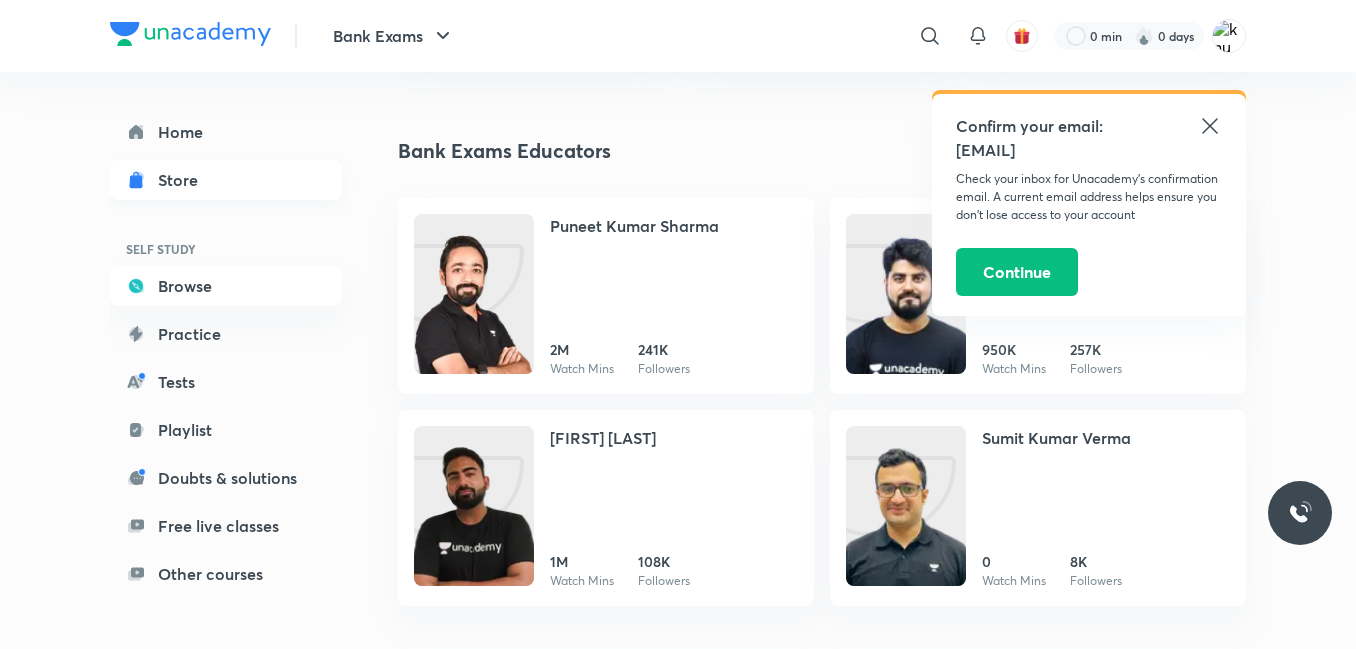 click on "Store" at bounding box center [184, 180] 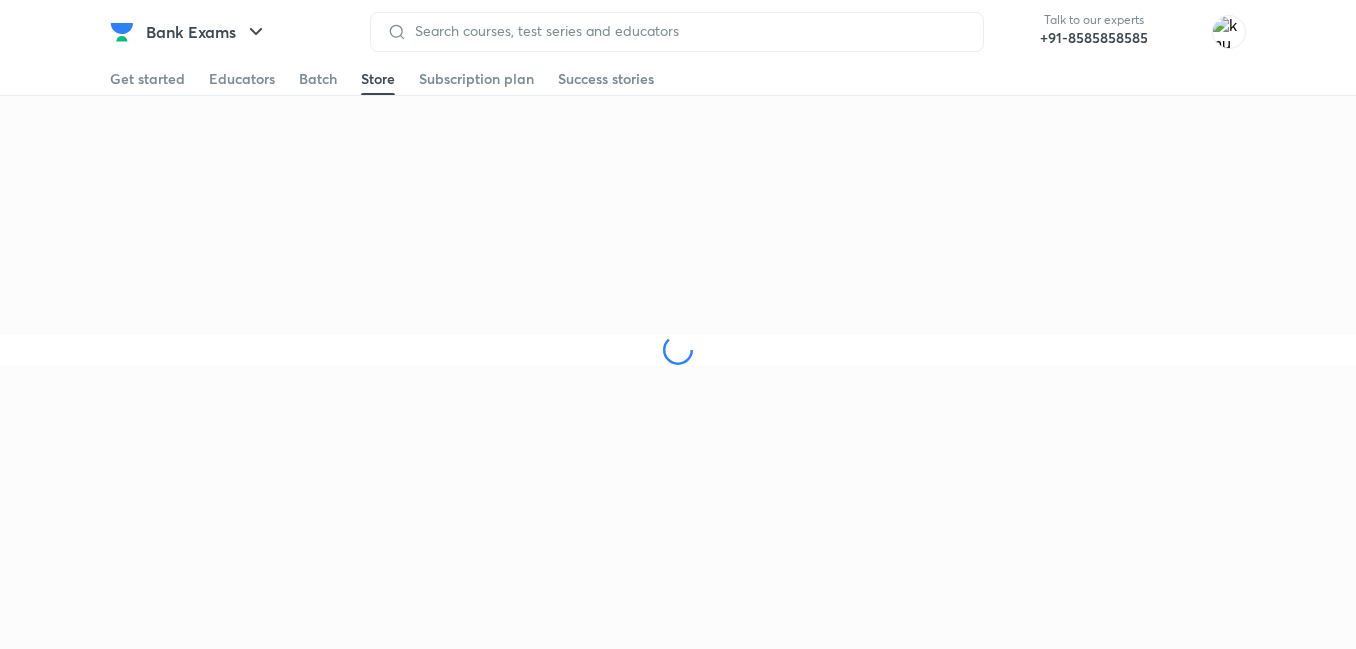 scroll, scrollTop: 0, scrollLeft: 0, axis: both 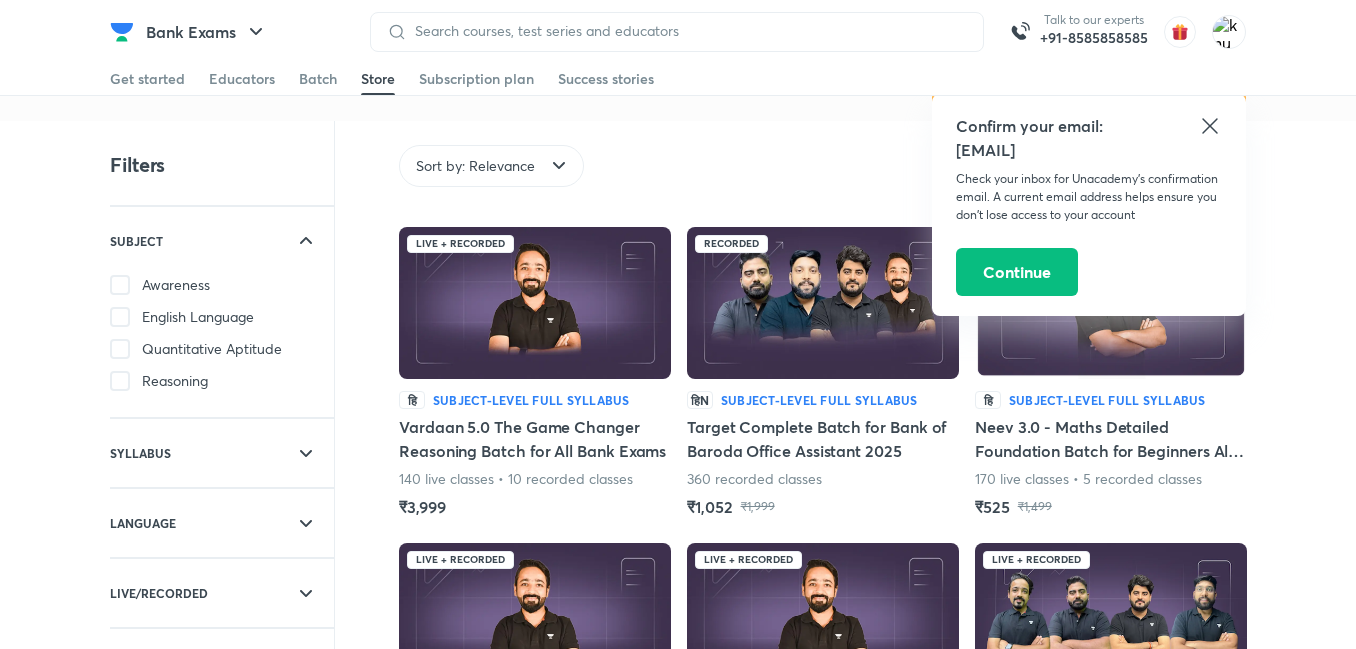 click on "Awareness" at bounding box center (176, 285) 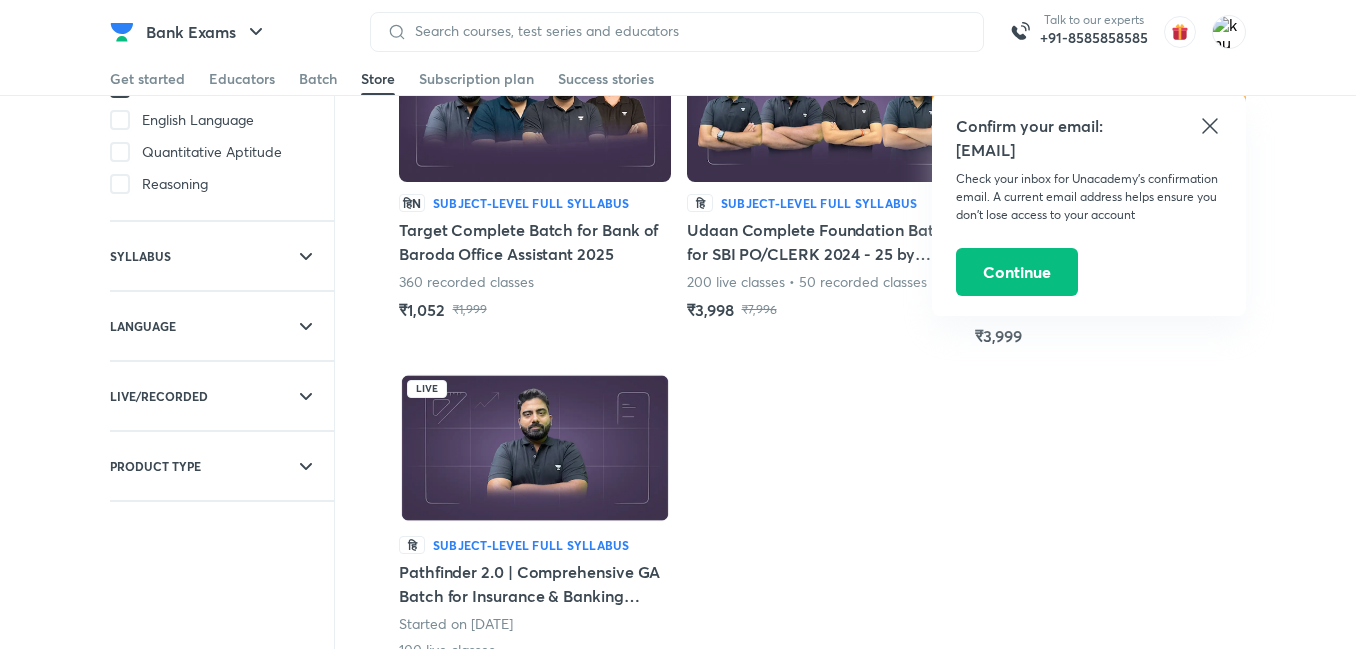 scroll, scrollTop: 0, scrollLeft: 0, axis: both 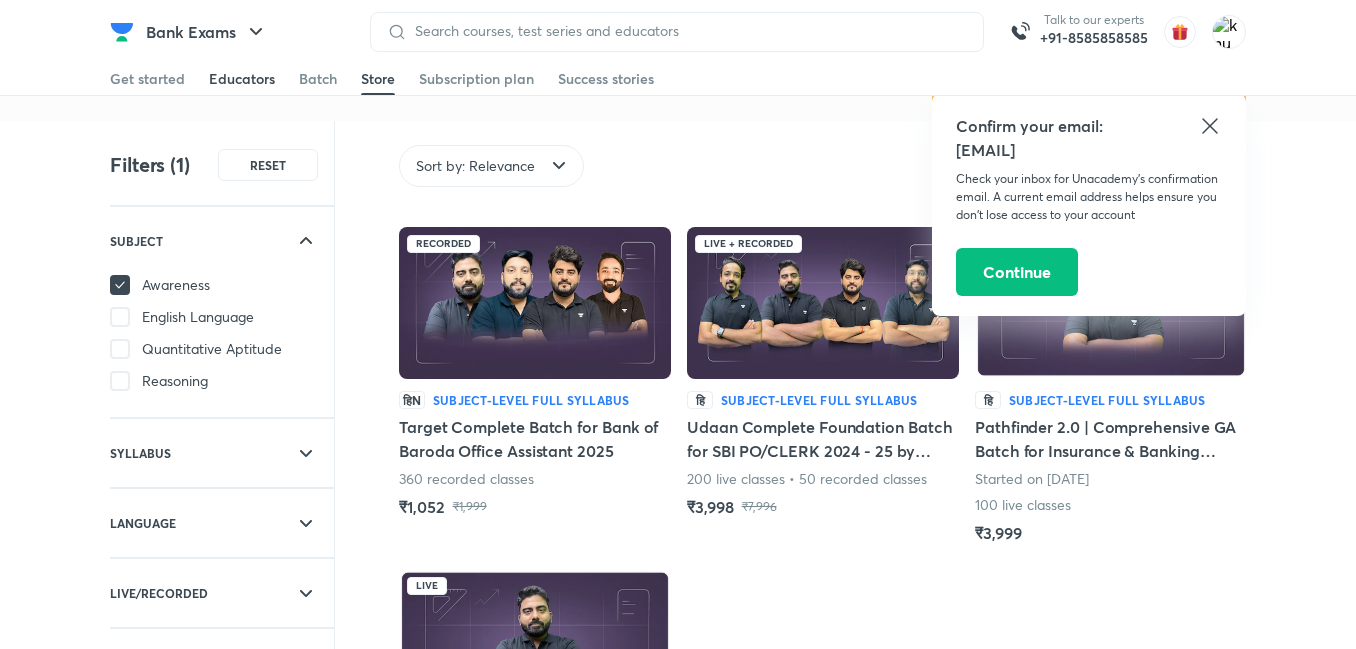 click on "Educators" at bounding box center (242, 79) 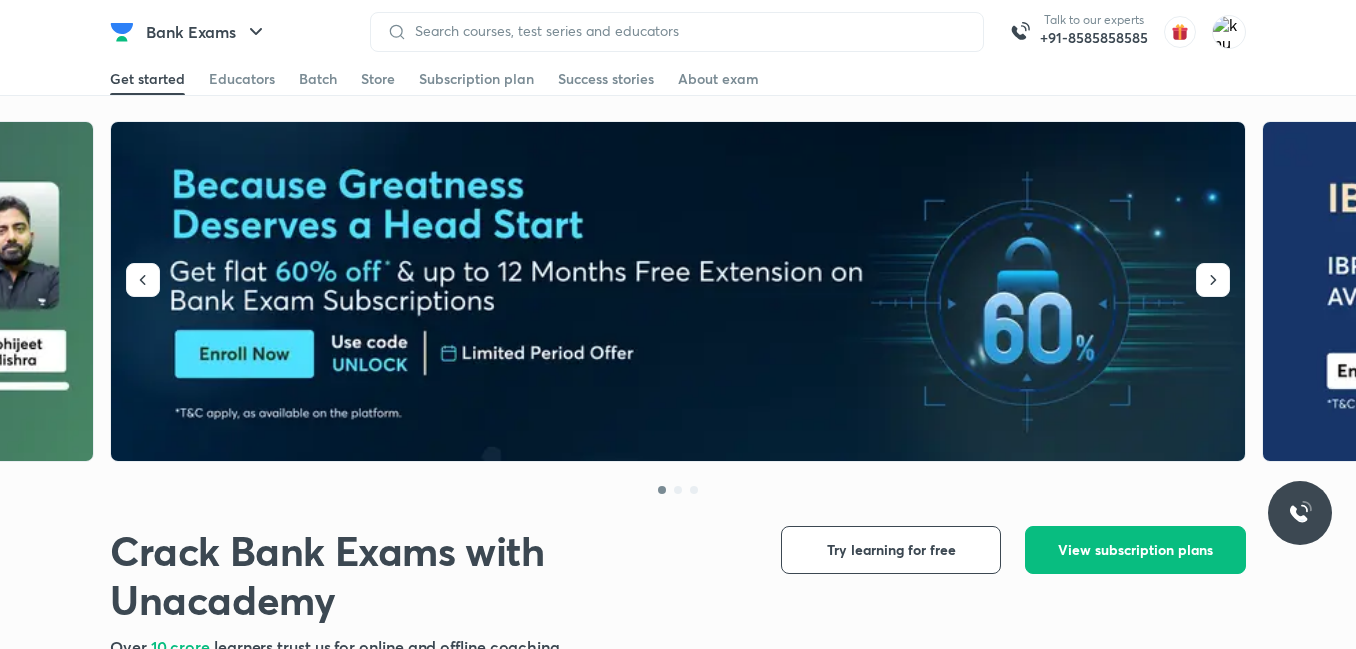 click on "Get started" at bounding box center [147, 79] 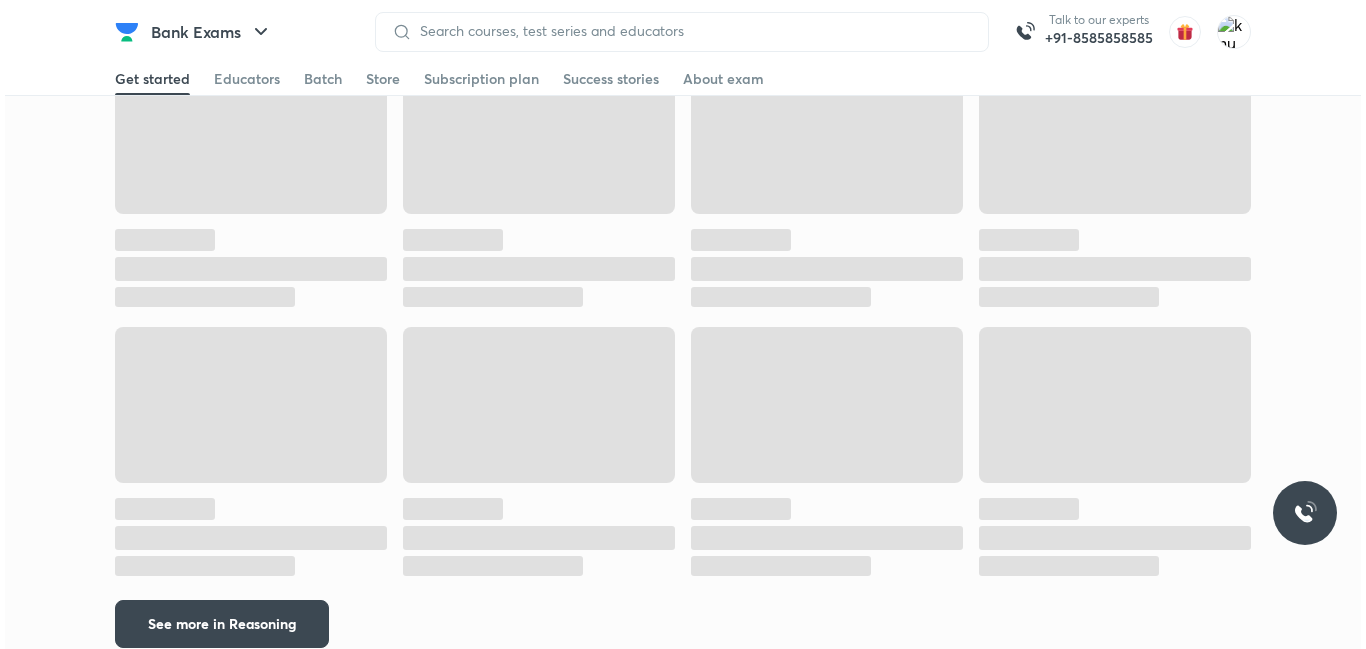 scroll, scrollTop: 2387, scrollLeft: 0, axis: vertical 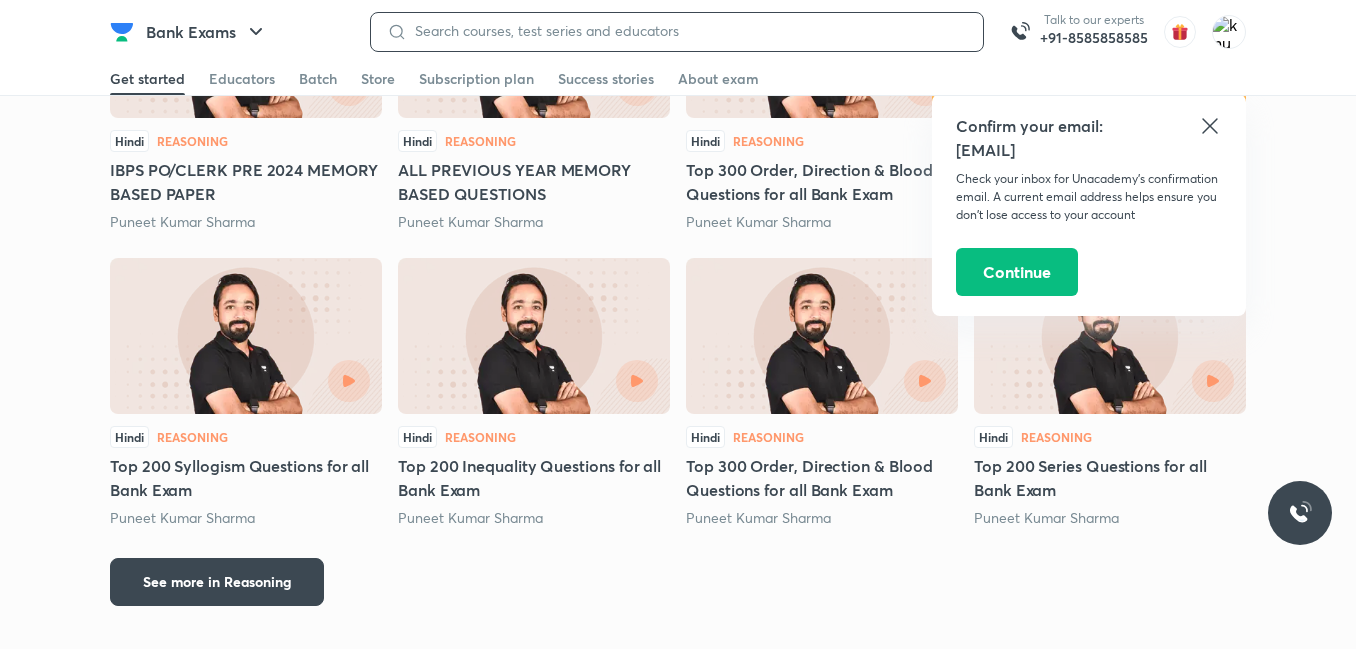 click at bounding box center (687, 31) 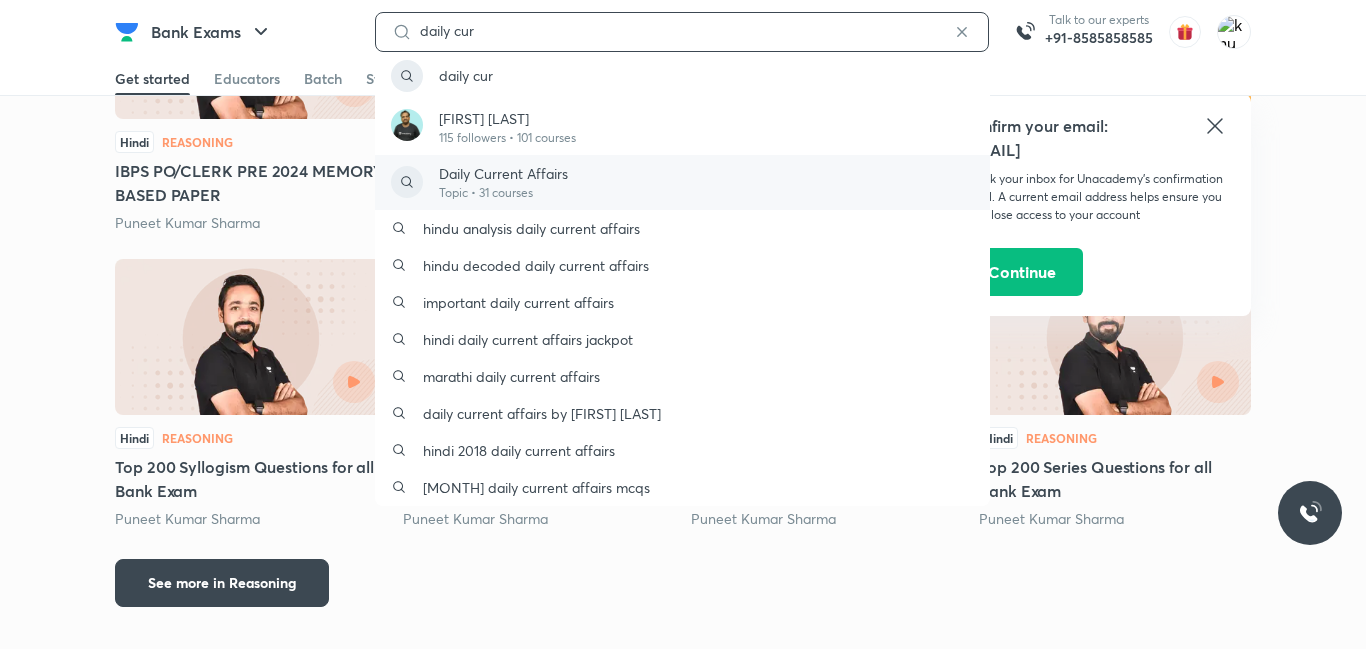 type on "daily cur" 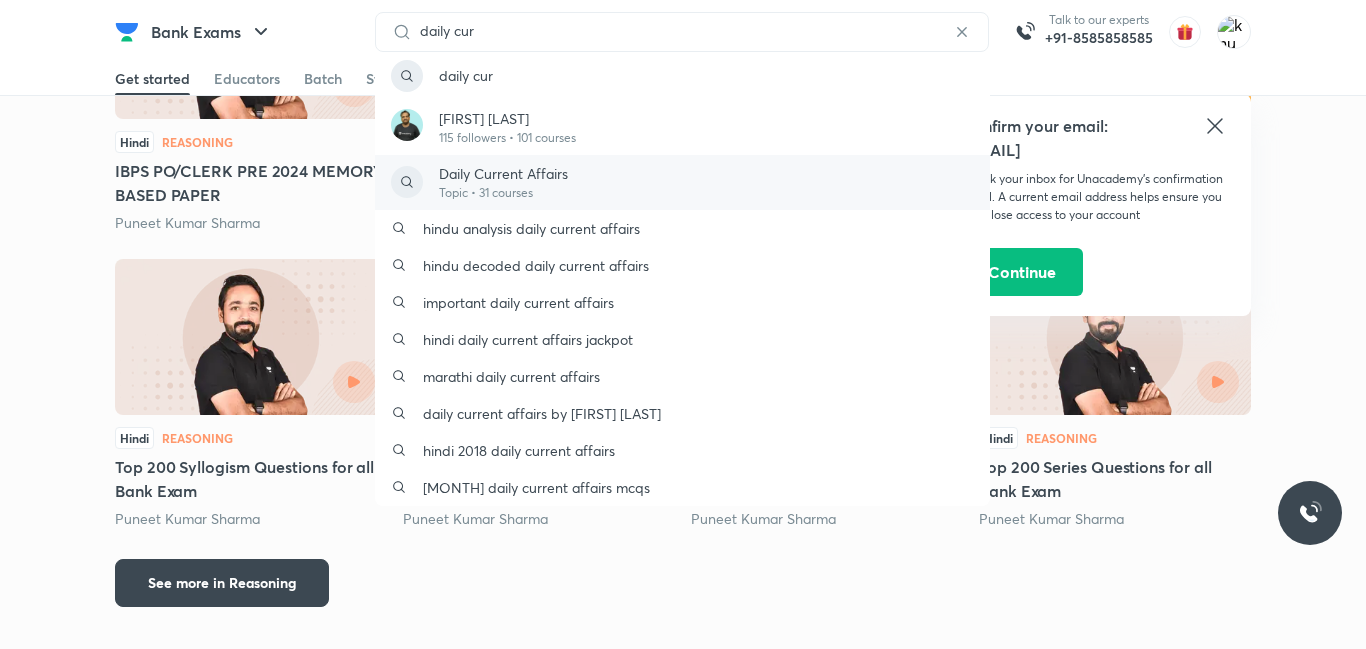 click on "Daily Current Affairs Topic • 31 courses" at bounding box center [682, 182] 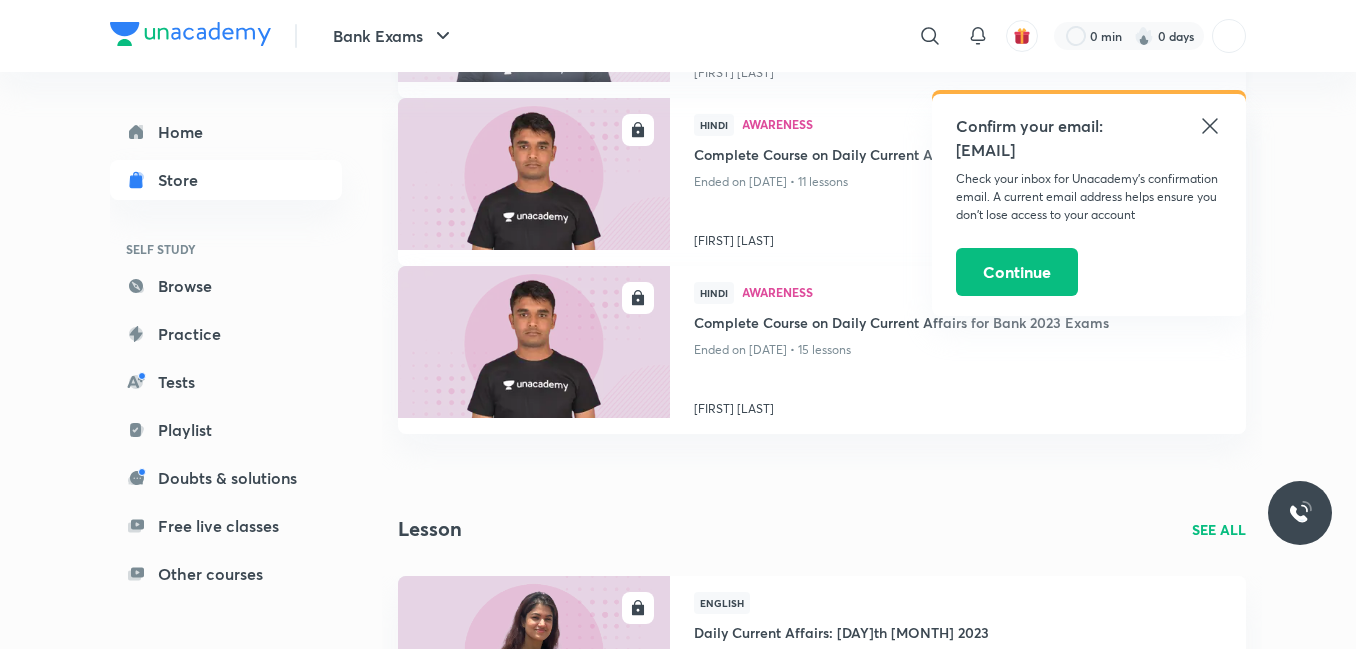 scroll, scrollTop: 623, scrollLeft: 0, axis: vertical 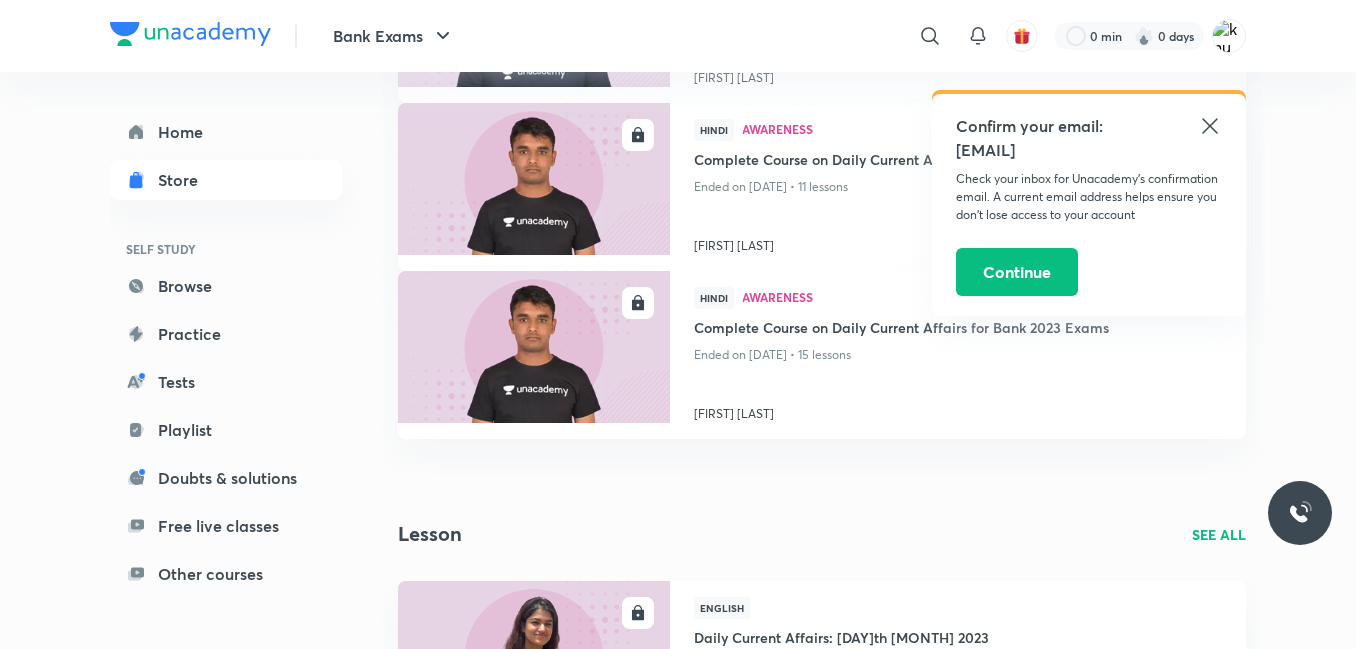 click at bounding box center (1022, 36) 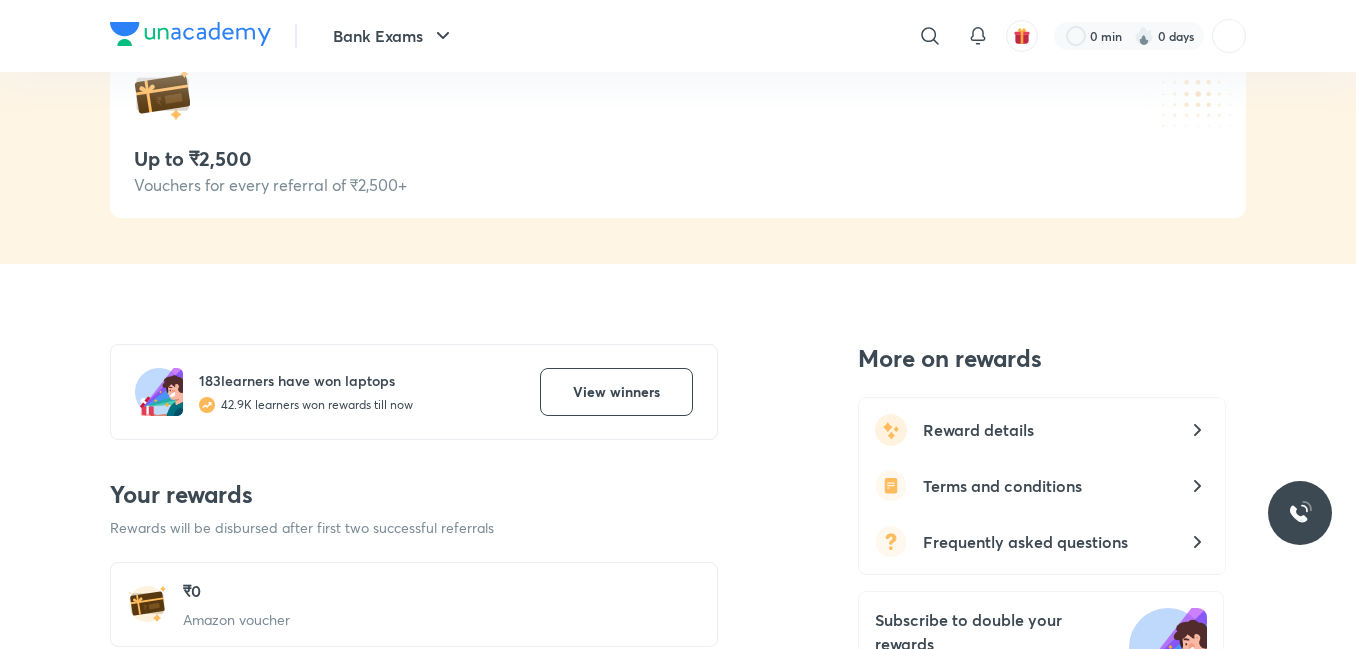 scroll, scrollTop: 800, scrollLeft: 0, axis: vertical 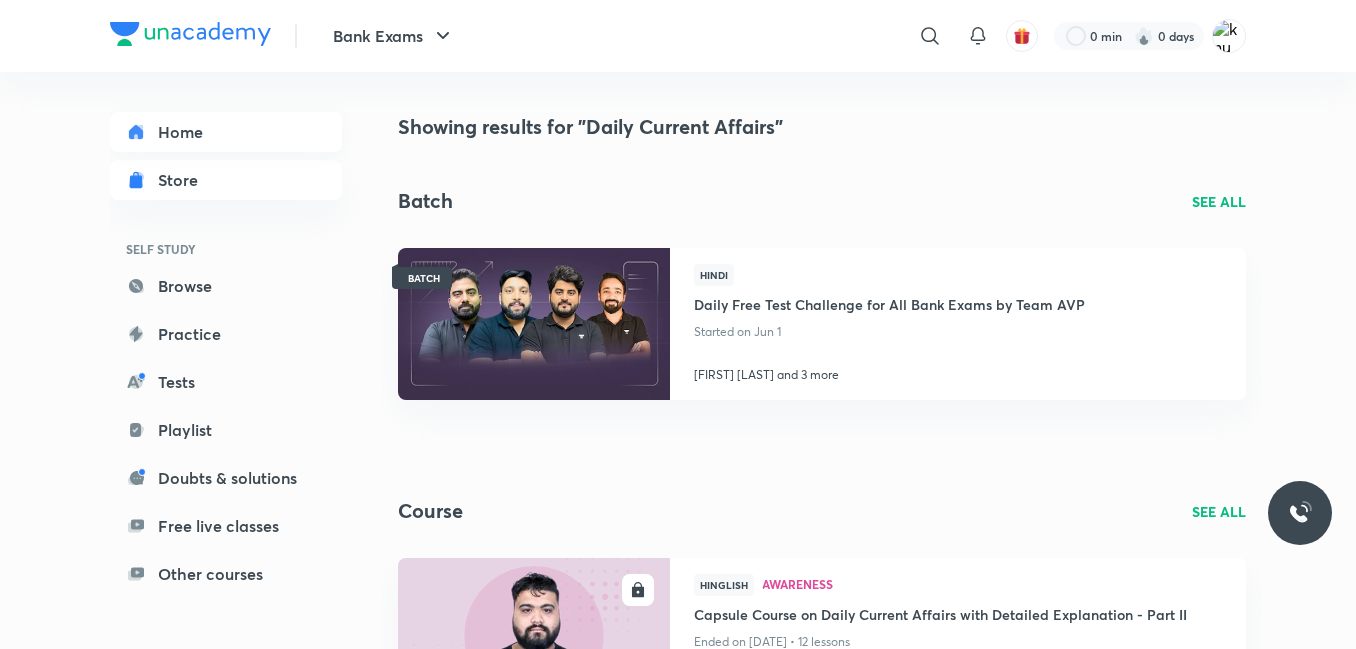 click on "Home" at bounding box center (226, 132) 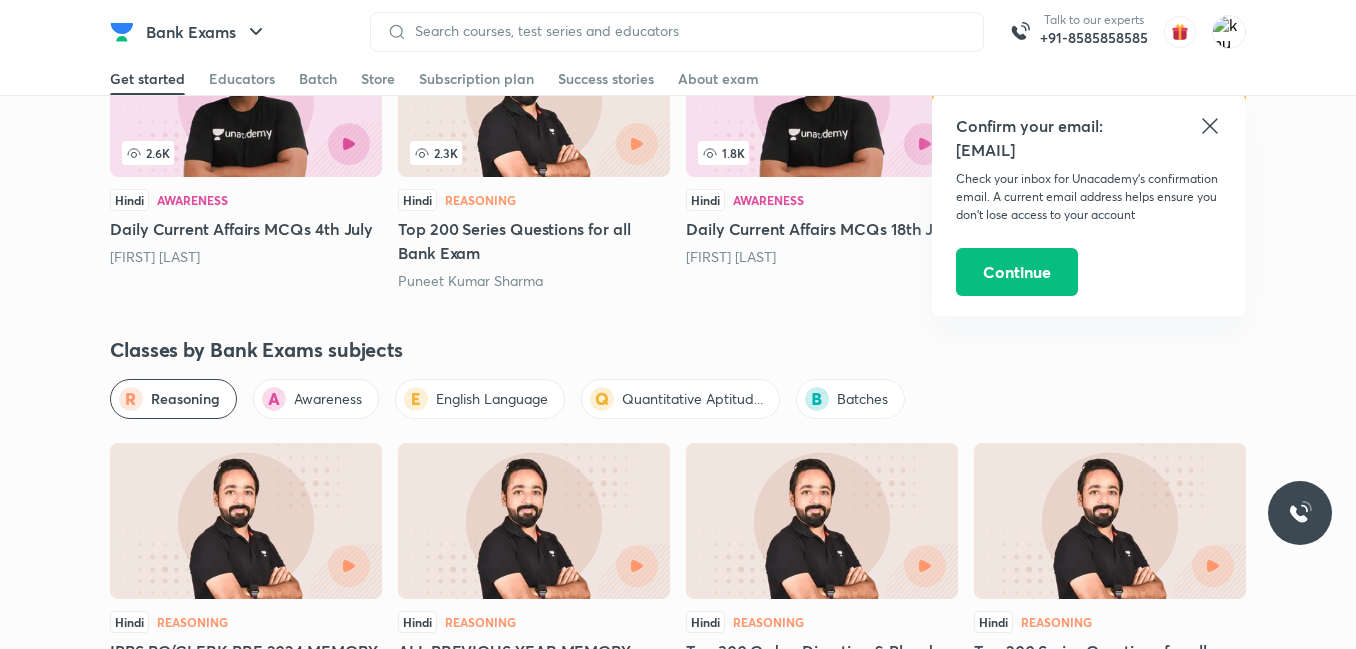 scroll, scrollTop: 2000, scrollLeft: 0, axis: vertical 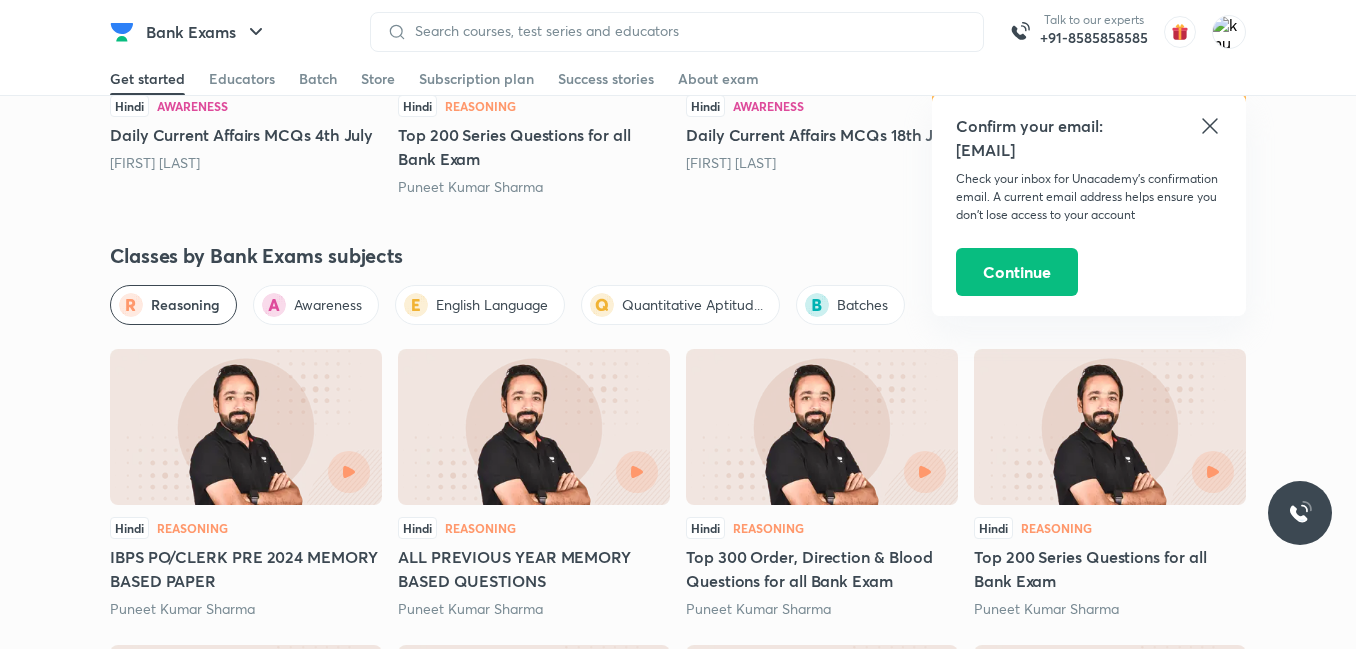 click on "Awareness" at bounding box center [328, 305] 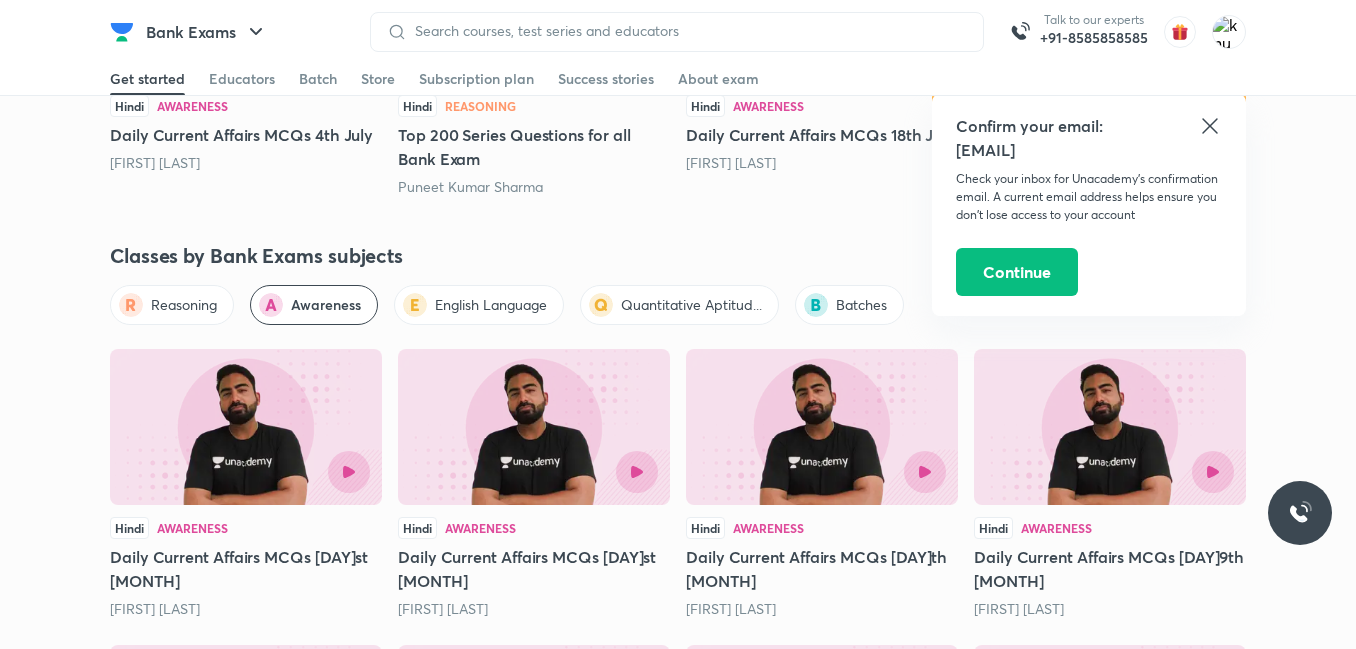 scroll, scrollTop: 2100, scrollLeft: 0, axis: vertical 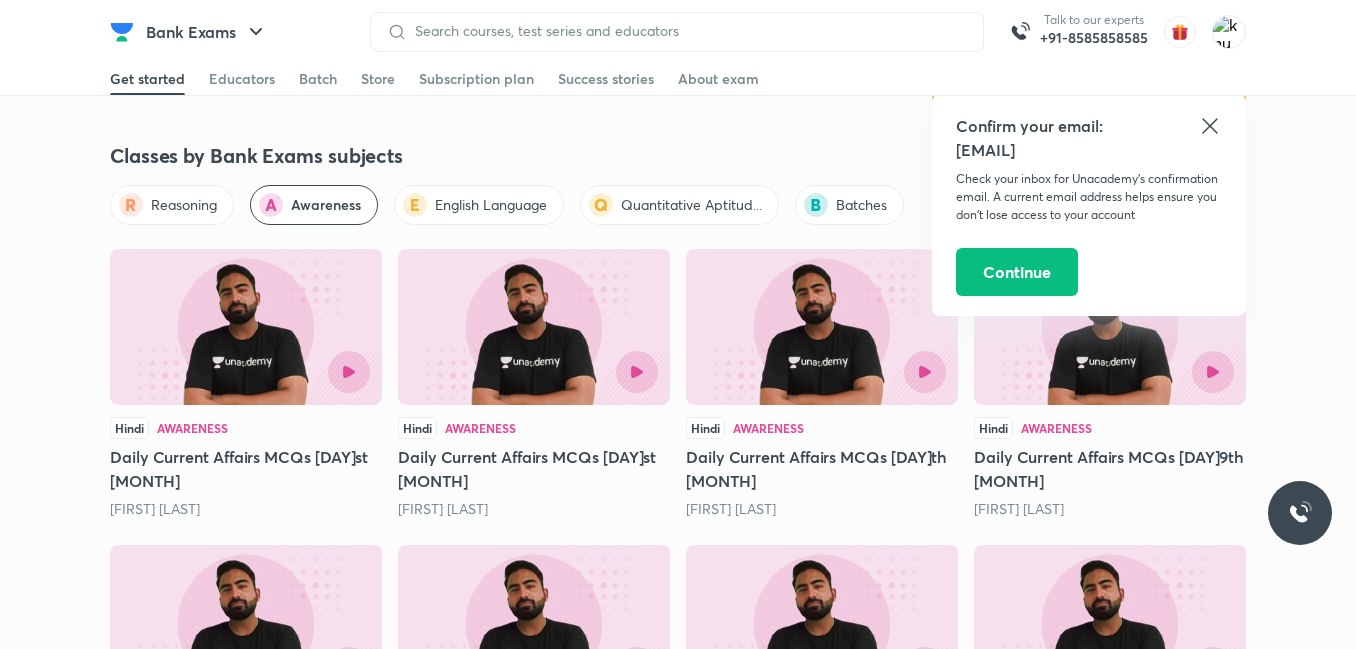 click at bounding box center [246, 327] 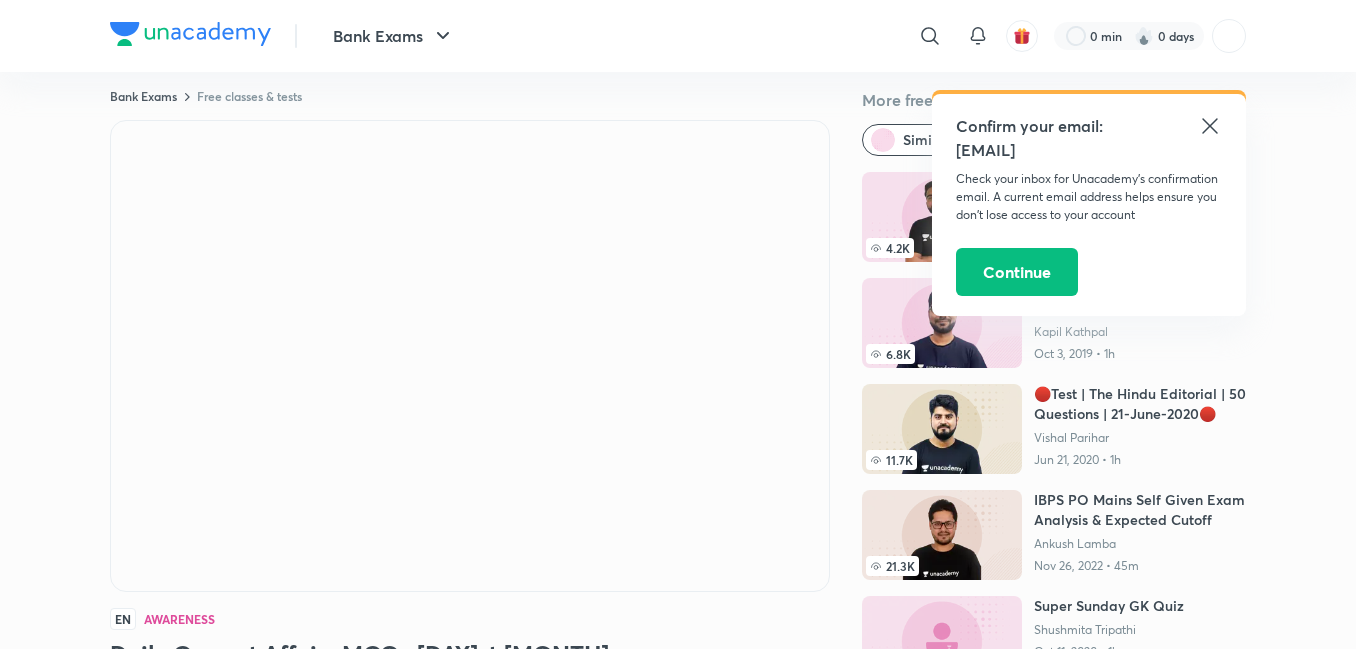 scroll, scrollTop: 0, scrollLeft: 0, axis: both 